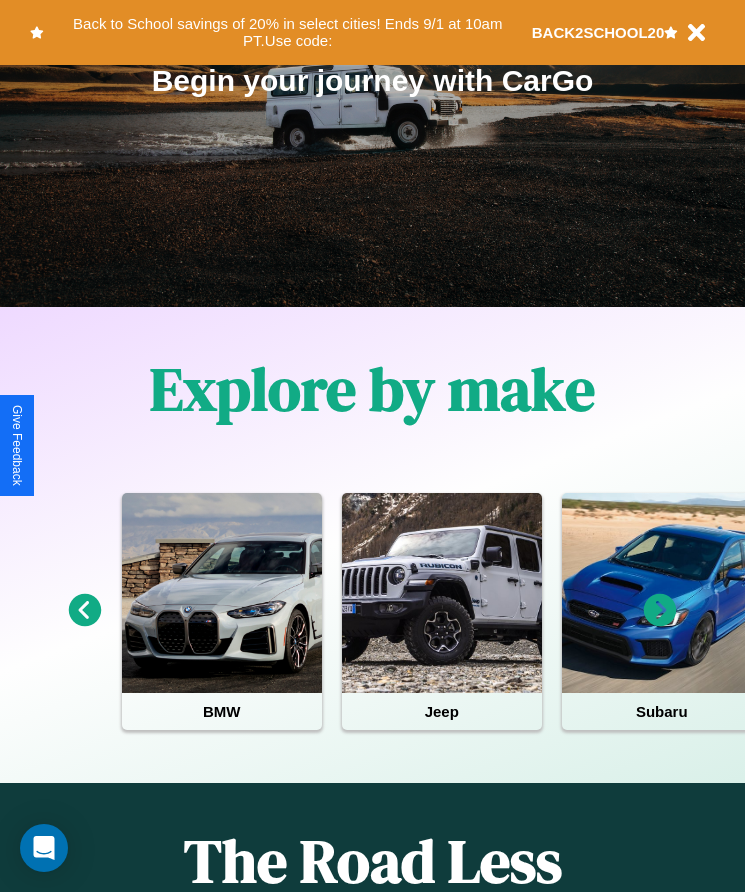 scroll, scrollTop: 334, scrollLeft: 0, axis: vertical 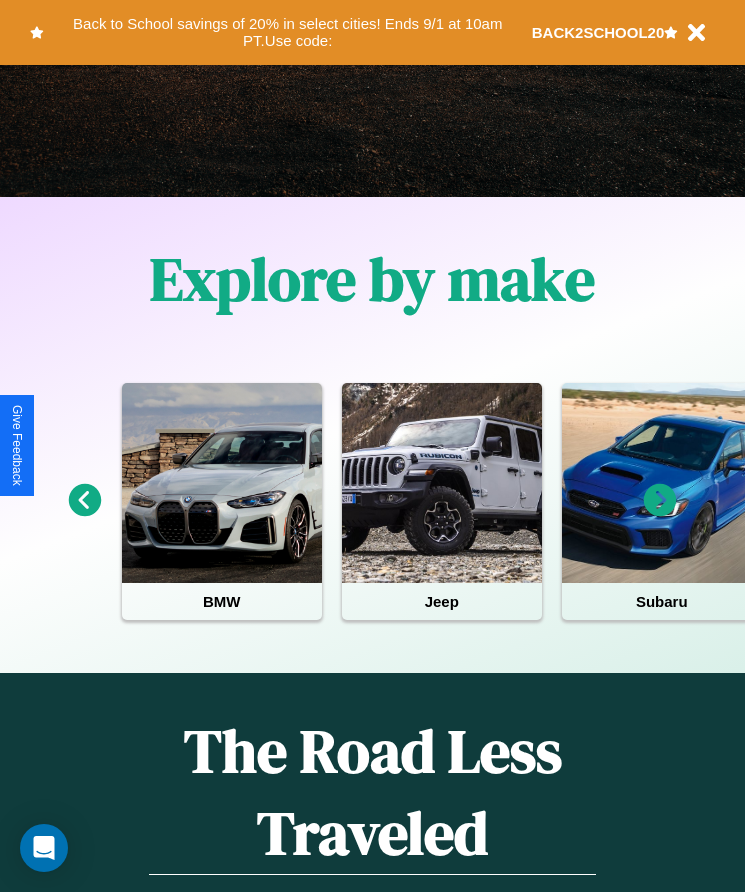 click 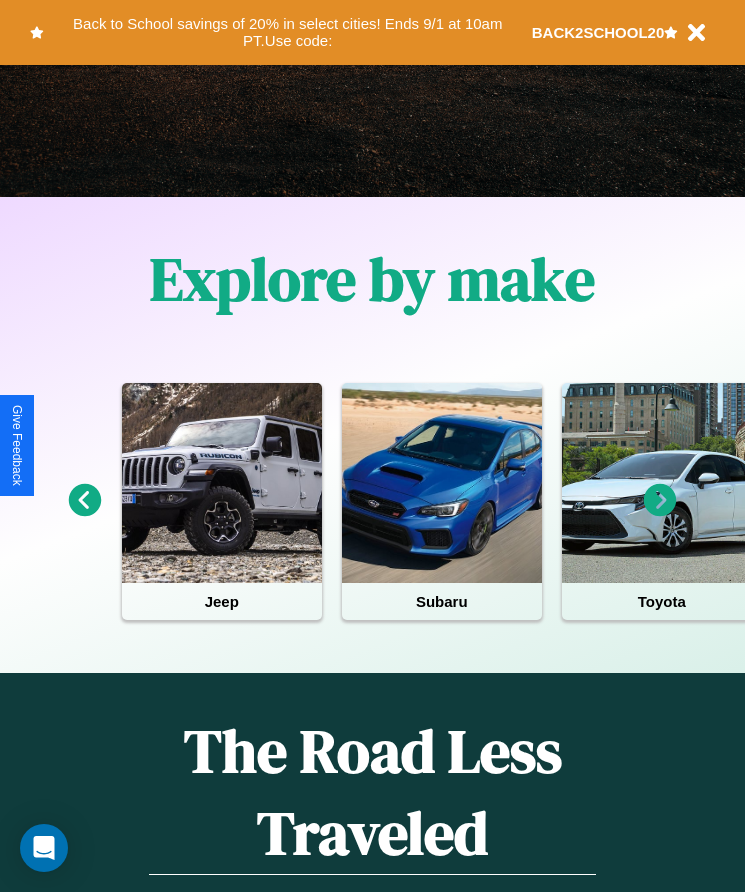 click 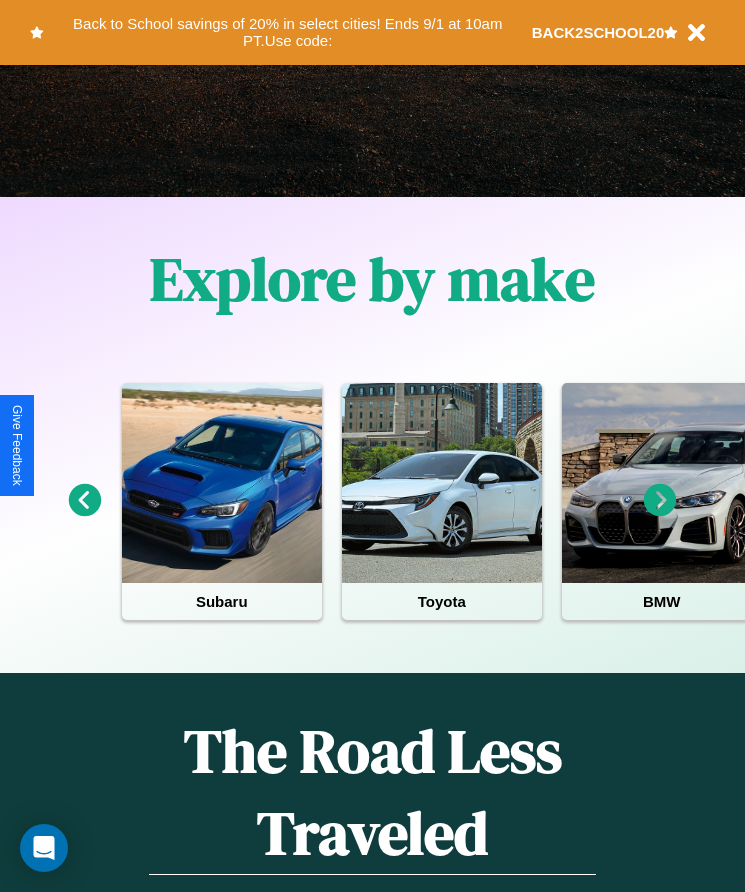 click 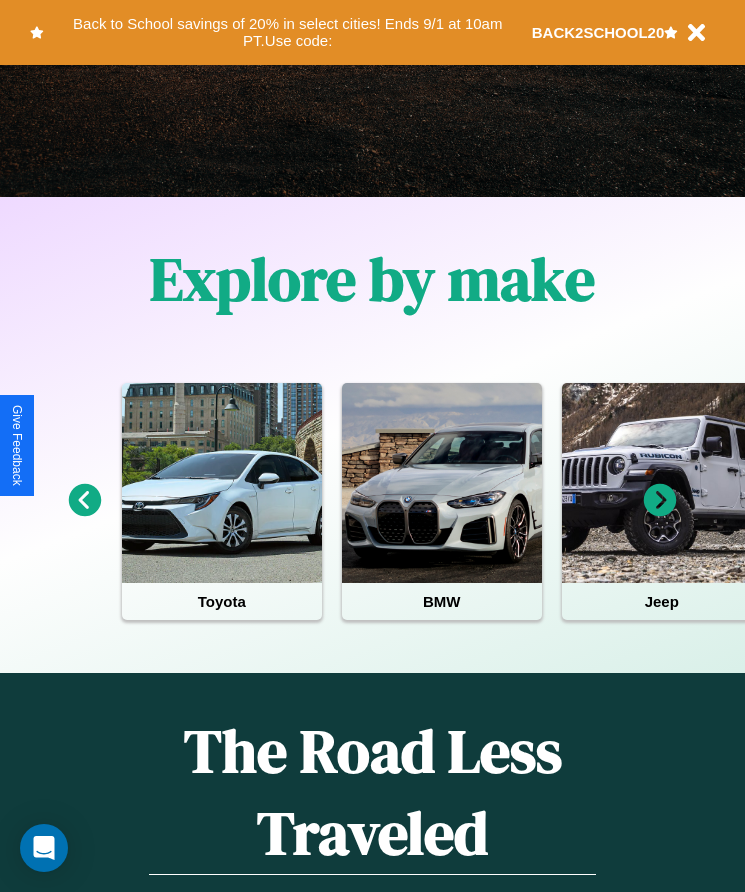 click 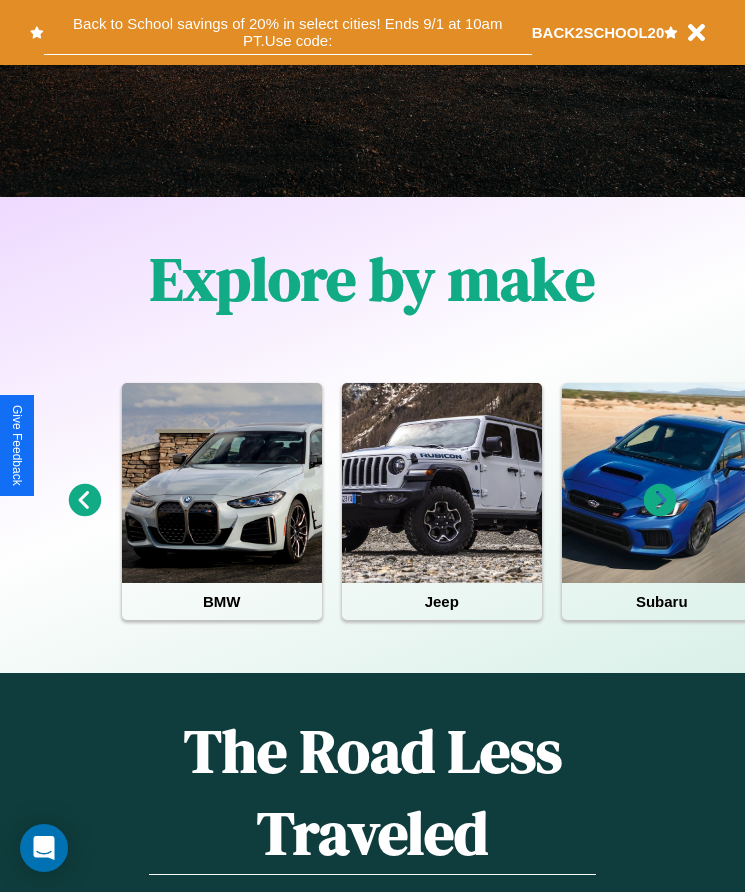 click on "Back to School savings of 20% in select cities! Ends 9/1 at 10am PT.  Use code:" at bounding box center [288, 32] 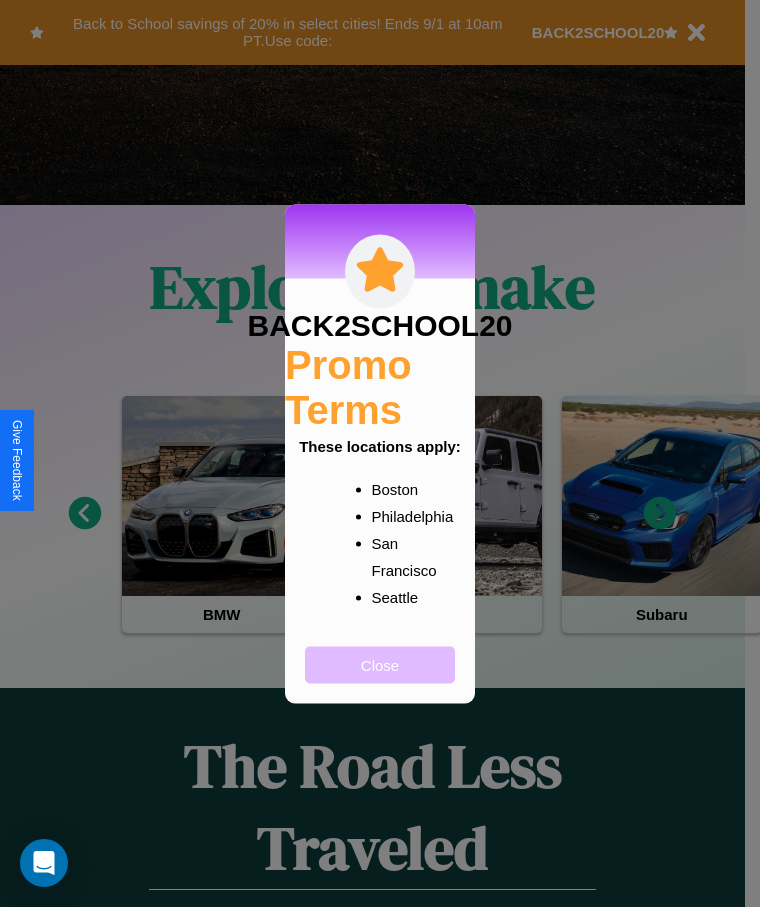 click on "Close" at bounding box center (380, 664) 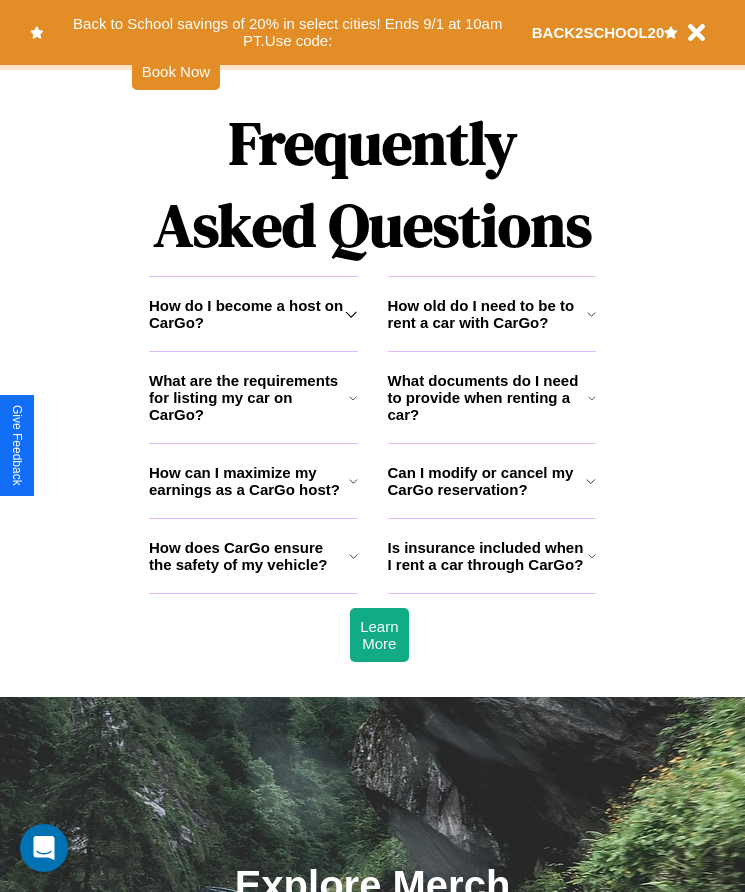 scroll, scrollTop: 2608, scrollLeft: 0, axis: vertical 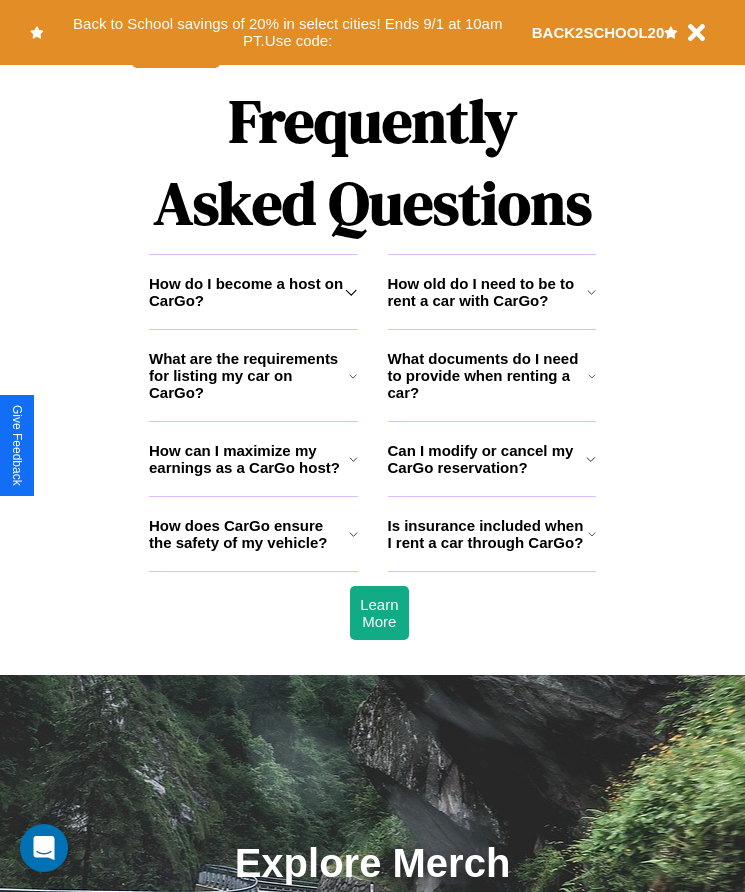 click 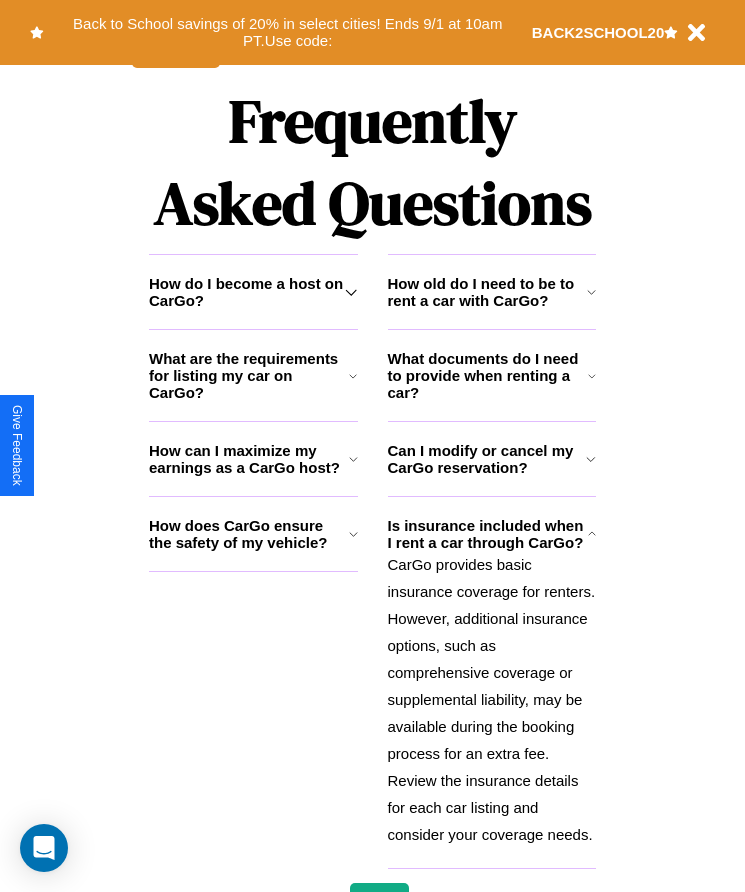 click on "How does CarGo ensure the safety of my vehicle?" at bounding box center [249, 534] 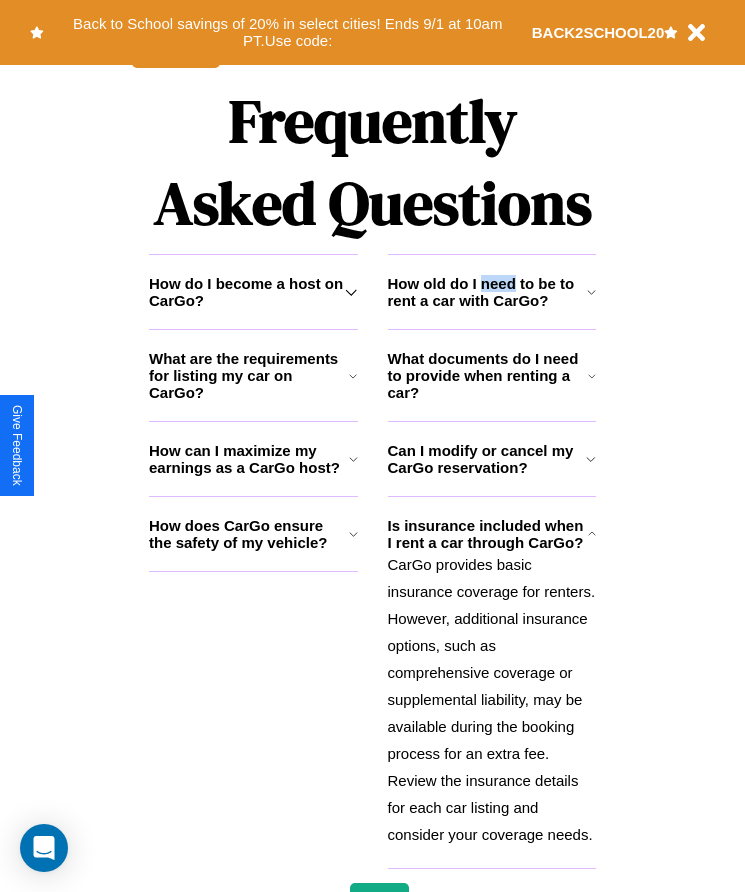 click on "How old do I need to be to rent a car with CarGo?" at bounding box center [487, 292] 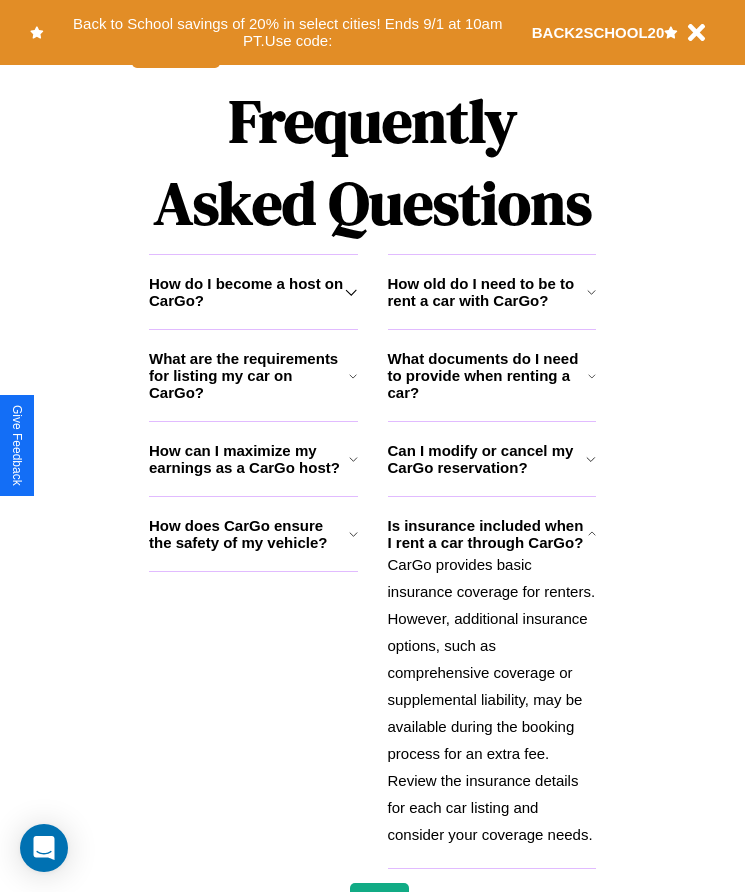 click 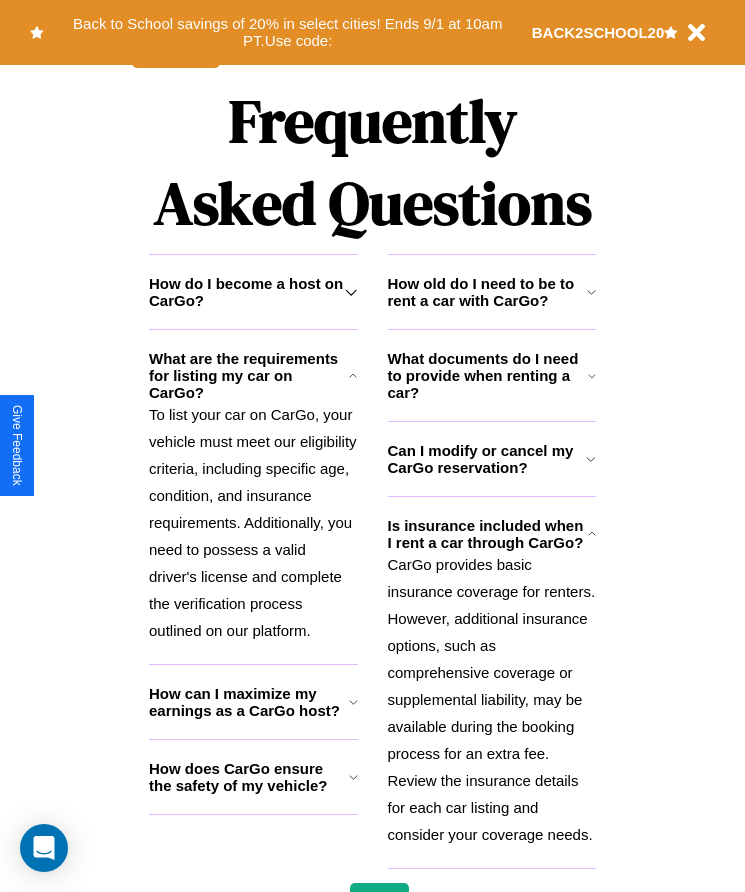 click 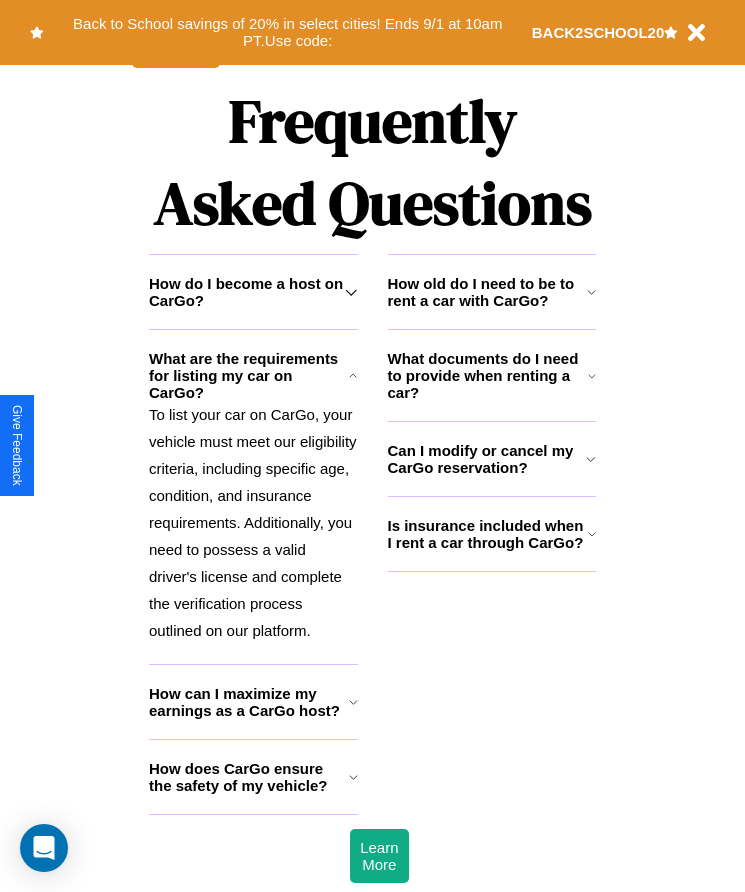 click on "How does CarGo ensure the safety of my vehicle?" at bounding box center (249, 777) 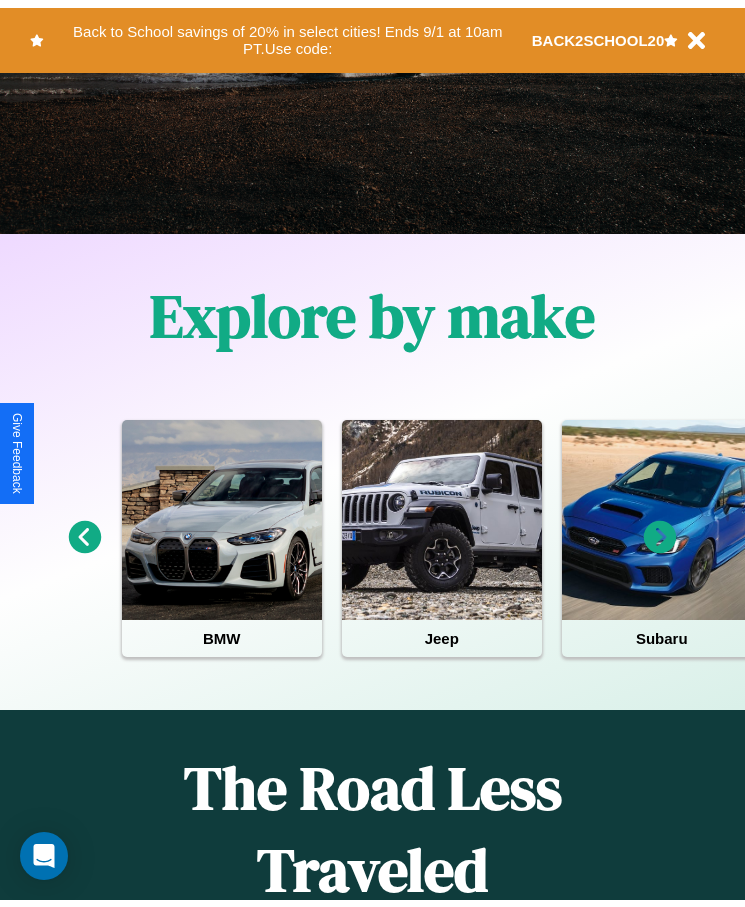 scroll, scrollTop: 0, scrollLeft: 0, axis: both 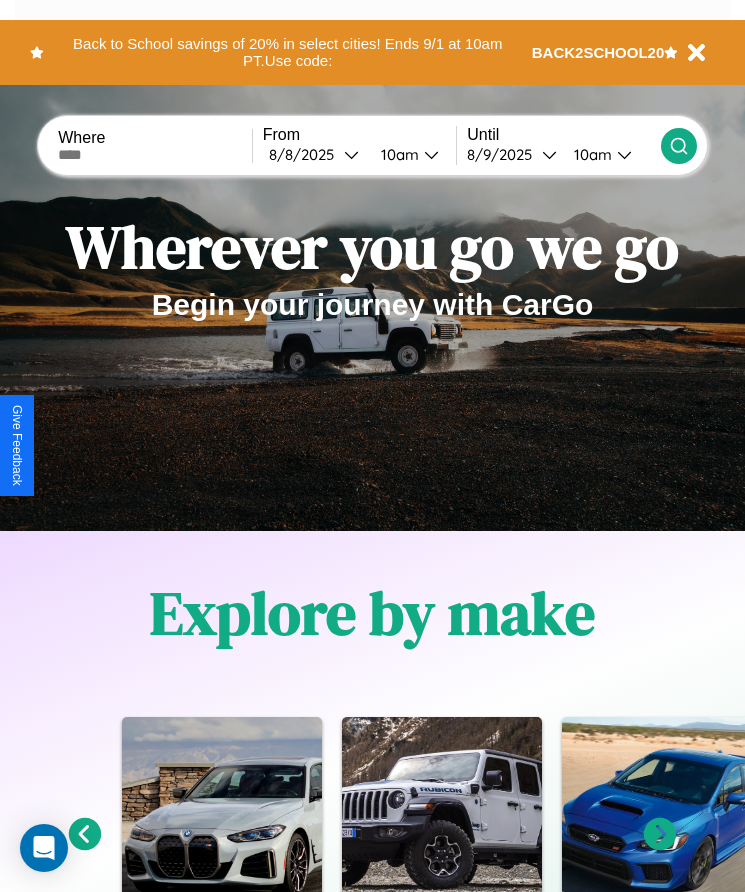 click at bounding box center [155, 155] 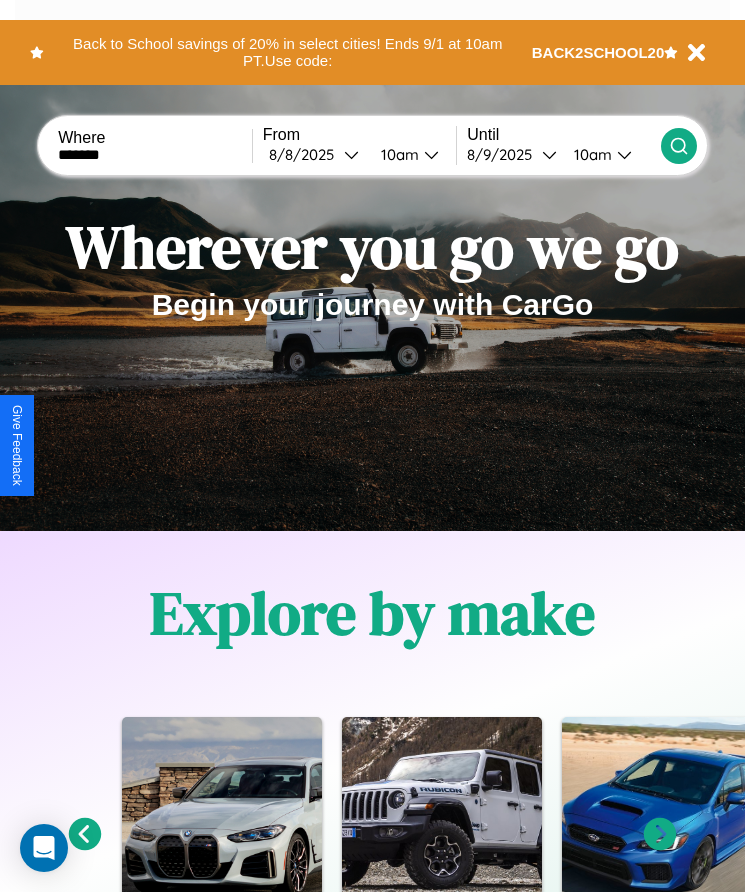 type on "*******" 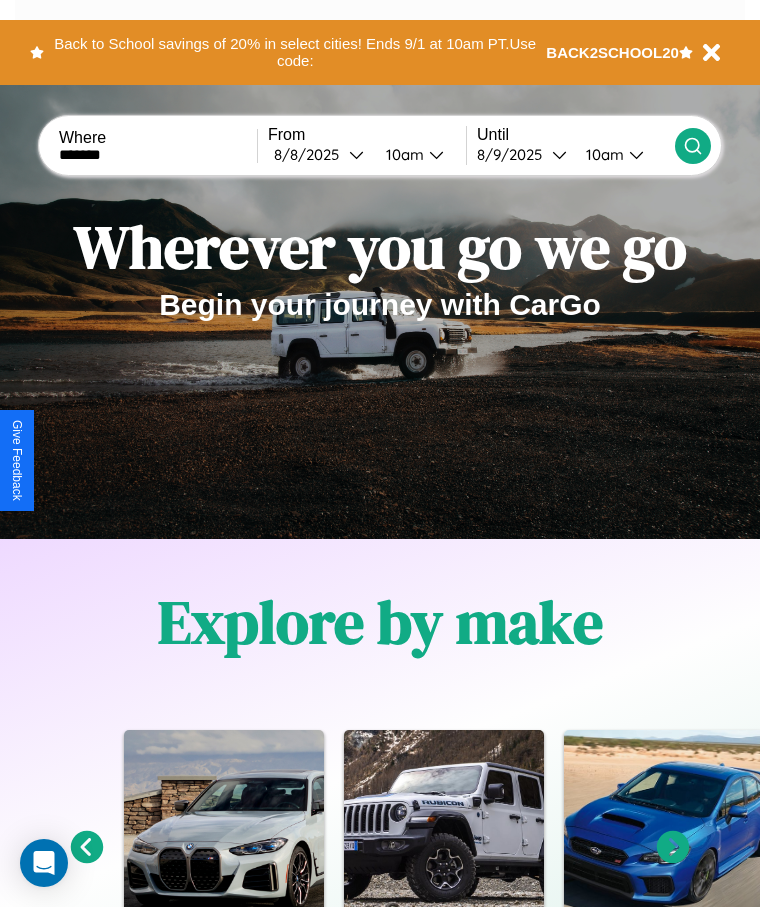 select on "*" 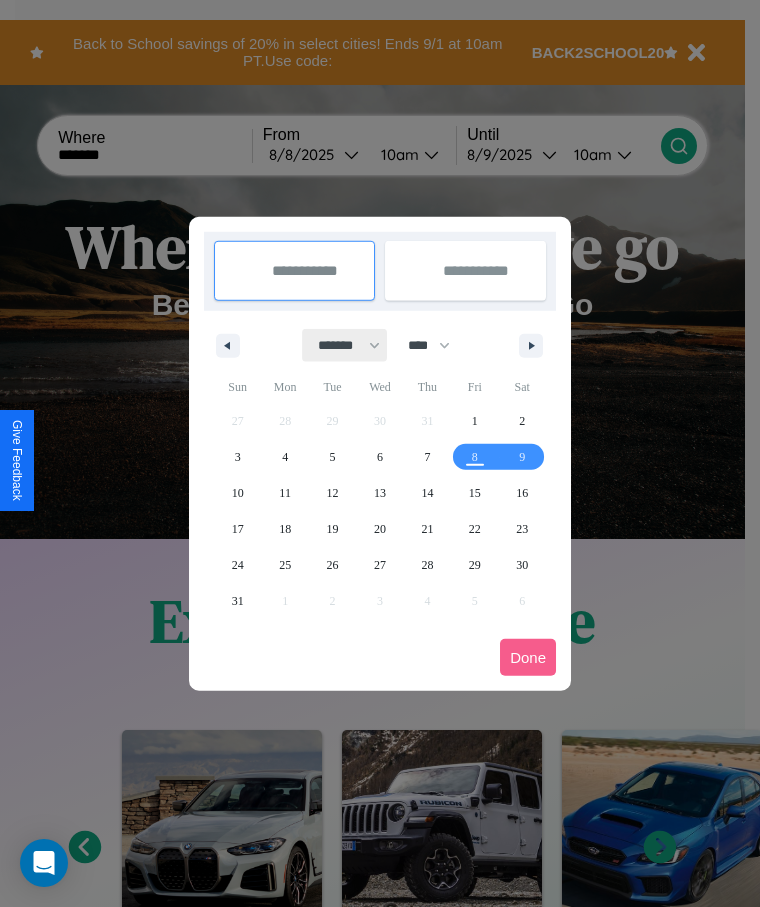 click on "******* ******** ***** ***** *** **** **** ****** ********* ******* ******** ********" at bounding box center [345, 345] 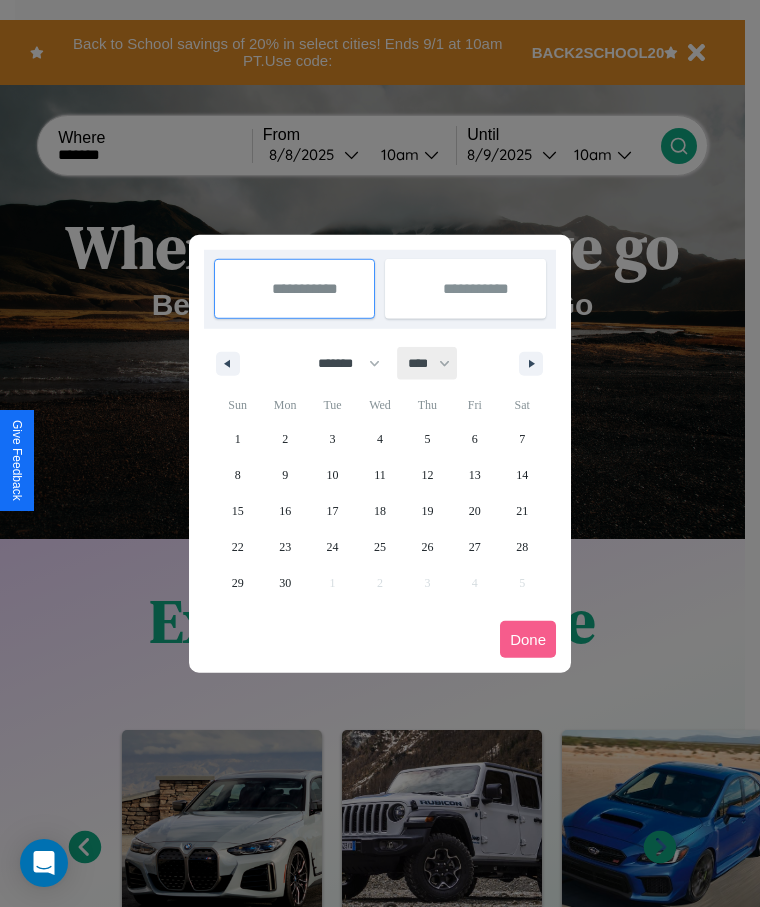 click on "**** **** **** **** **** **** **** **** **** **** **** **** **** **** **** **** **** **** **** **** **** **** **** **** **** **** **** **** **** **** **** **** **** **** **** **** **** **** **** **** **** **** **** **** **** **** **** **** **** **** **** **** **** **** **** **** **** **** **** **** **** **** **** **** **** **** **** **** **** **** **** **** **** **** **** **** **** **** **** **** **** **** **** **** **** **** **** **** **** **** **** **** **** **** **** **** **** **** **** **** **** **** **** **** **** **** **** **** **** **** **** **** **** **** **** **** **** **** **** **** ****" at bounding box center [428, 363] 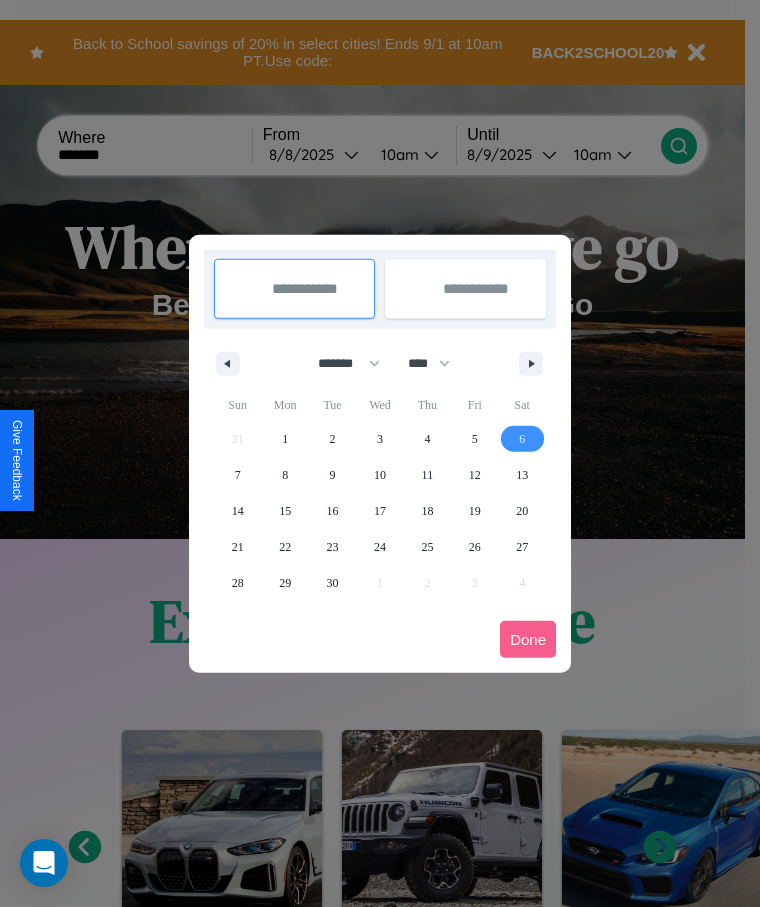click on "6" at bounding box center (522, 439) 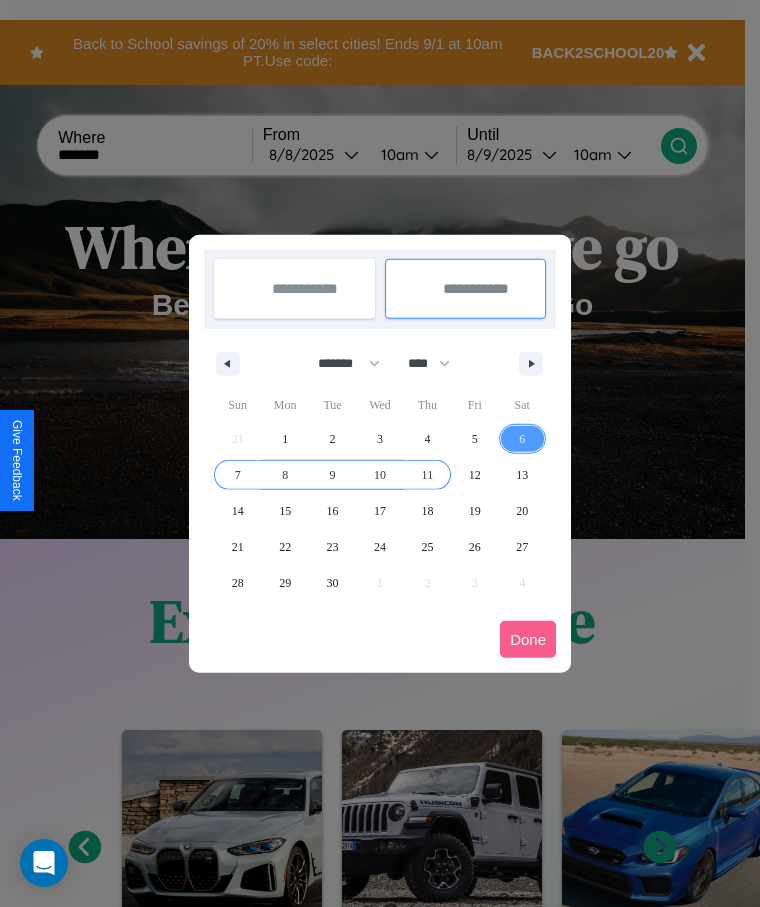 click on "11" at bounding box center (428, 475) 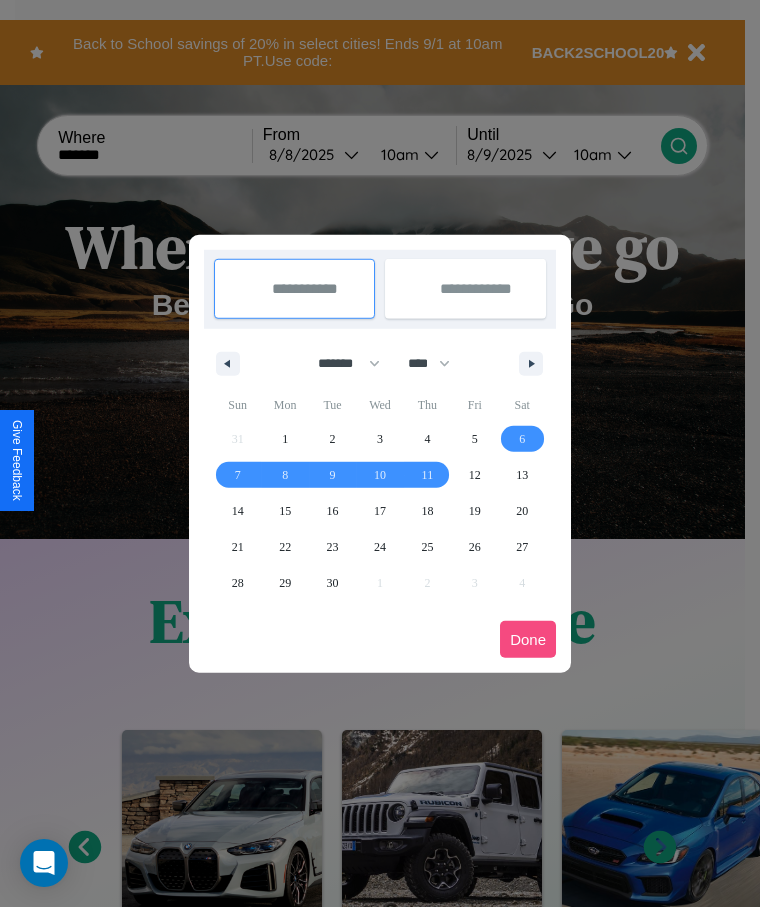 click on "Done" at bounding box center (528, 639) 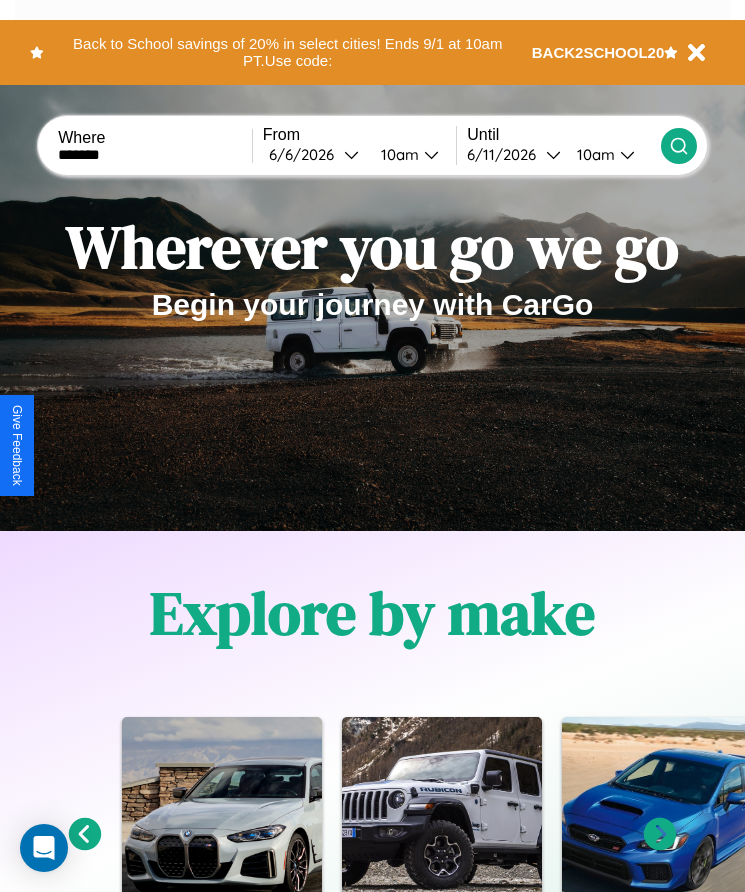 click 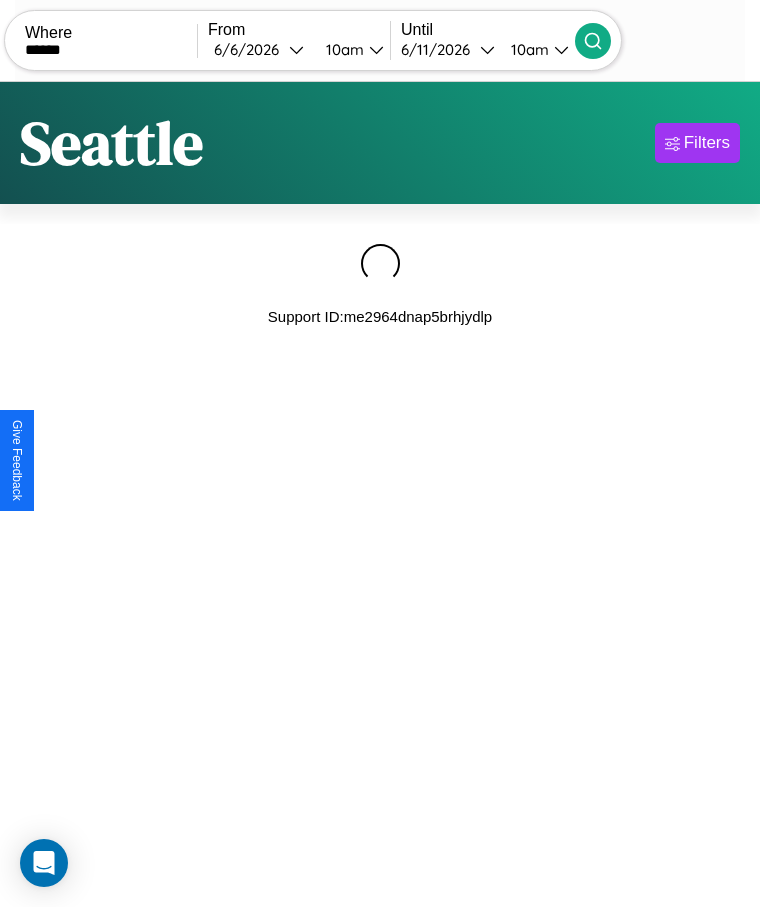 type on "******" 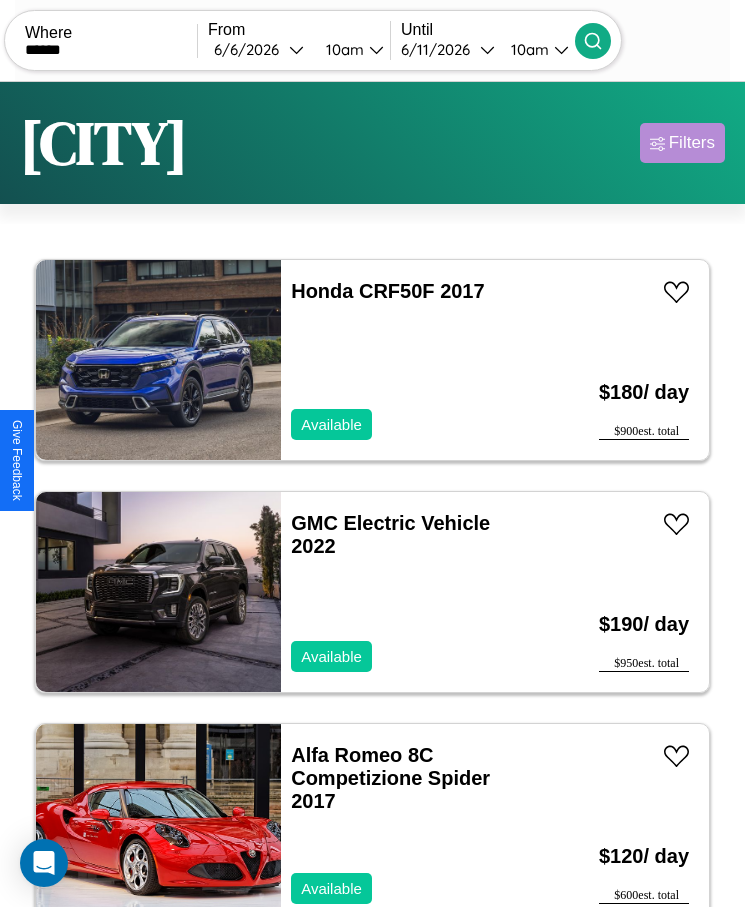 click on "Filters" at bounding box center (692, 143) 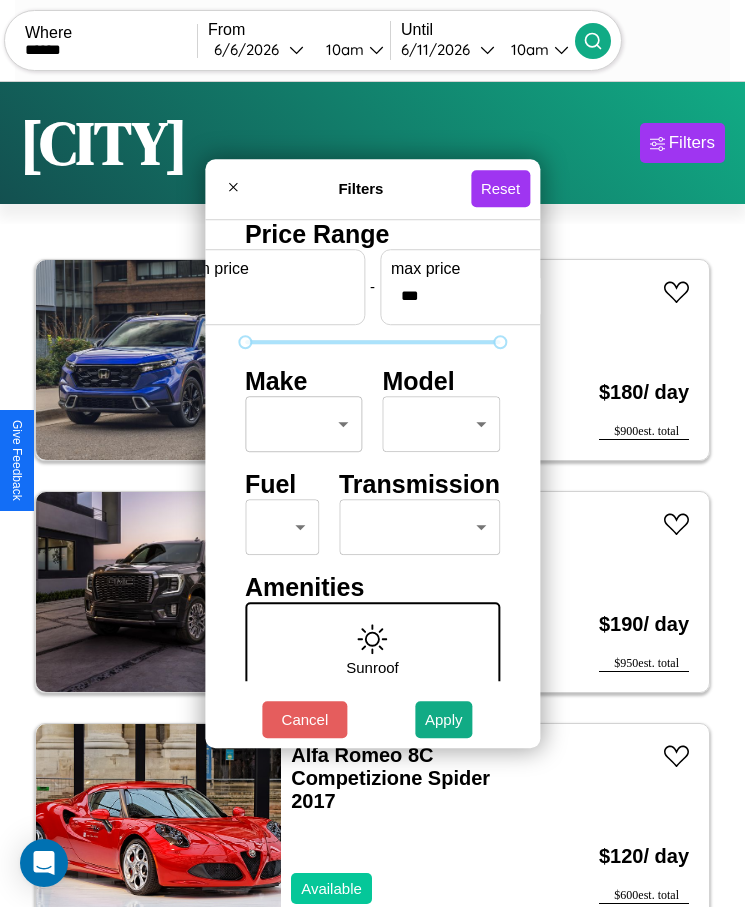 click on "CarGo Where ****** From 6 / 6 / 2026 10am Until 6 / 11 / 2026 10am Become a Host Login Sign Up Prague Filters 61  cars in this area These cars can be picked up in this city. Honda   CRF50F   2017 Available $ 180  / day $ 900  est. total GMC   Electric Vehicle   2022 Available $ 190  / day $ 950  est. total Alfa Romeo   8C Competizione Spider   2017 Available $ 120  / day $ 600  est. total Ford   Travel Park   2016 Available $ 90  / day $ 450  est. total Ferrari   California T   2017 Available $ 160  / day $ 800  est. total Ferrari   SF90 Stradale   2017 Available $ 190  / day $ 950  est. total Lexus   RX   2021 Available $ 180  / day $ 900  est. total Ford   C700   2022 Available $ 180  / day $ 900  est. total Tesla   Model Y   2021 Available $ 70  / day $ 350  est. total Audi   A3   2018 Available $ 90  / day $ 450  est. total Jaguar   E-PACE   2014 Available $ 80  / day $ 400  est. total Acura   SLX   2017 Available $ 30  / day $ 150  est. total Lamborghini   Huracan   2016 Available $ 90  / day $ 450     $" at bounding box center [372, 478] 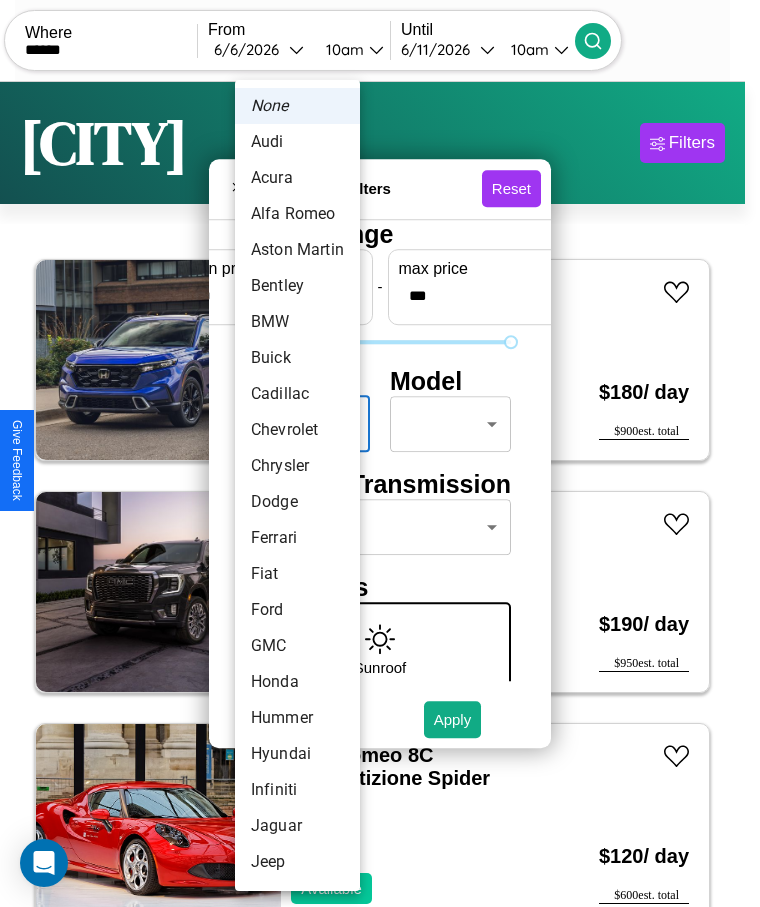 click on "Chrysler" at bounding box center (297, 466) 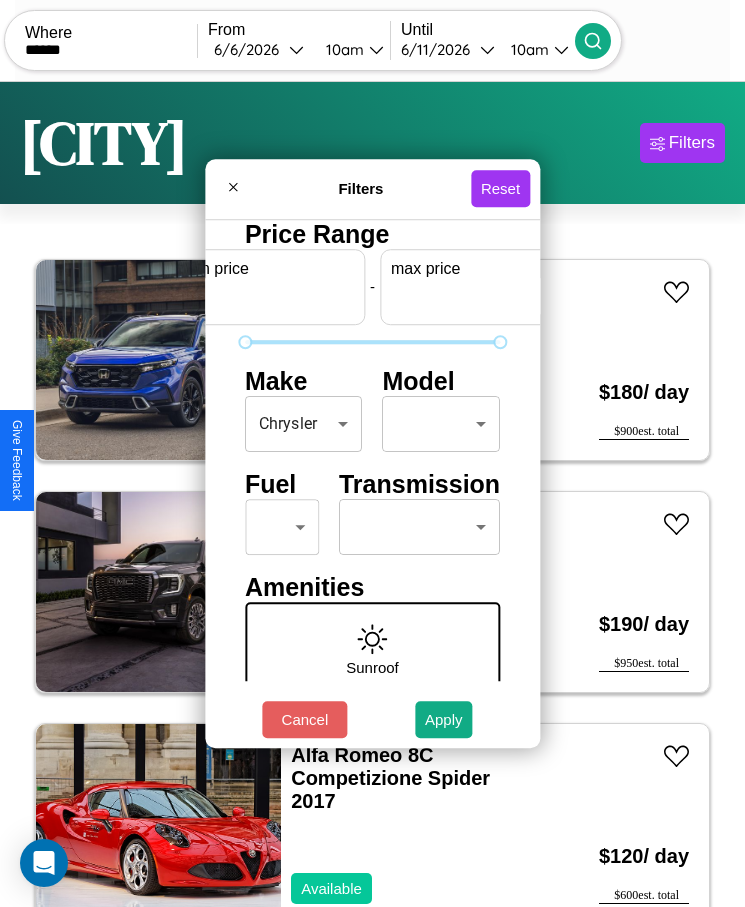 scroll, scrollTop: 0, scrollLeft: 74, axis: horizontal 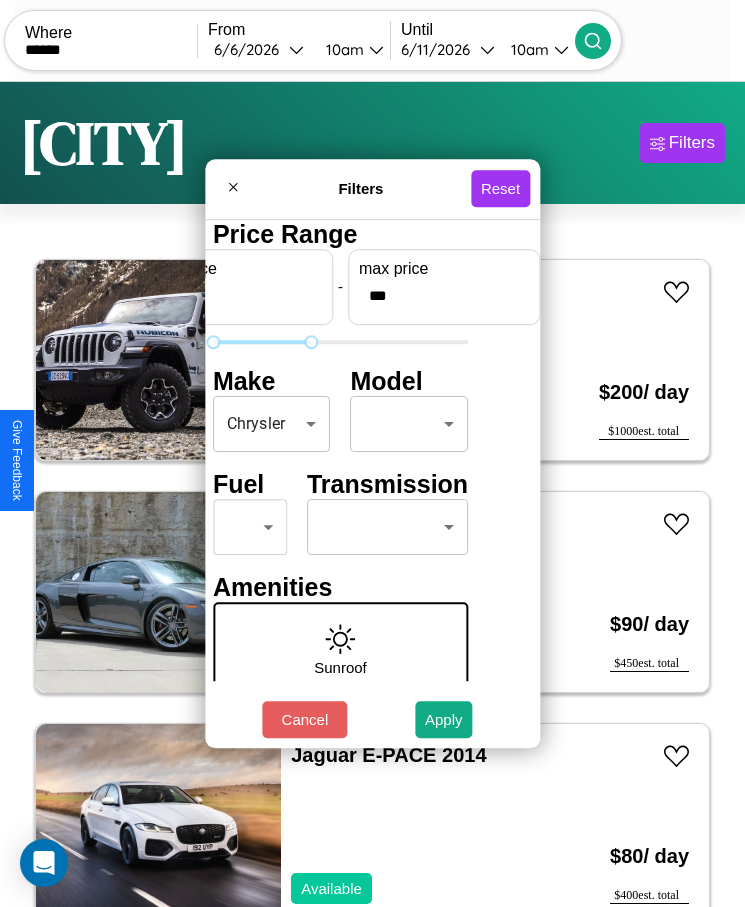 type on "***" 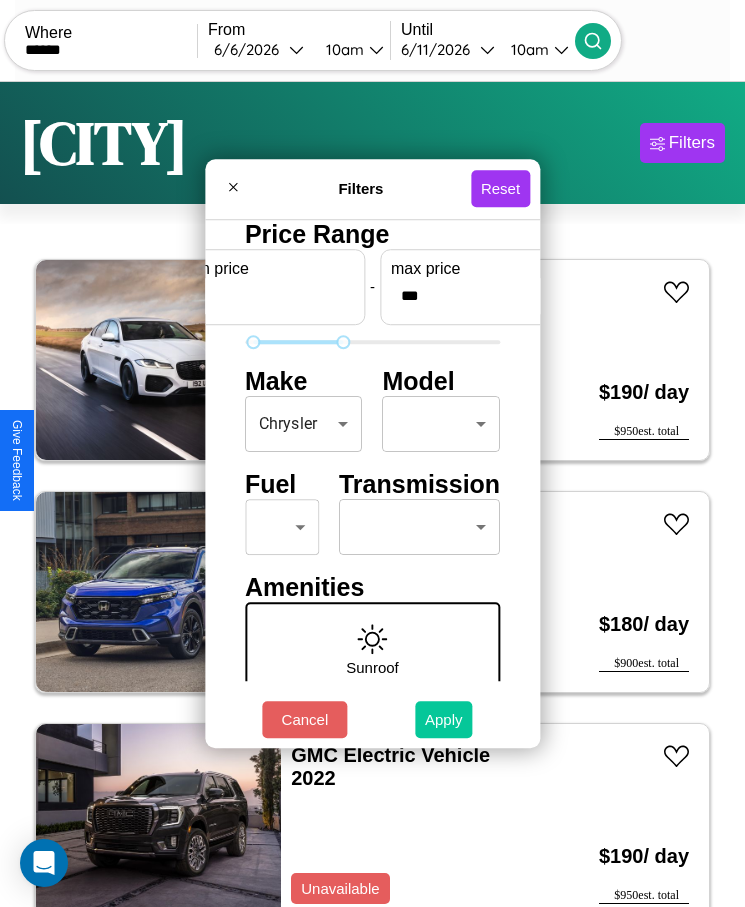 type on "**" 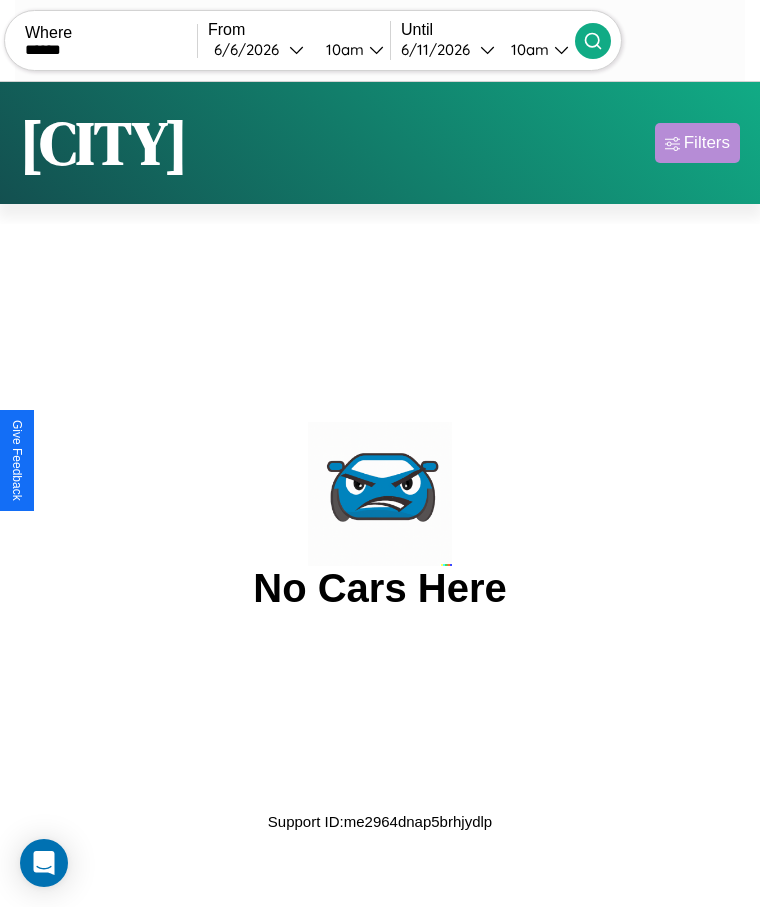 click on "Filters" at bounding box center [707, 143] 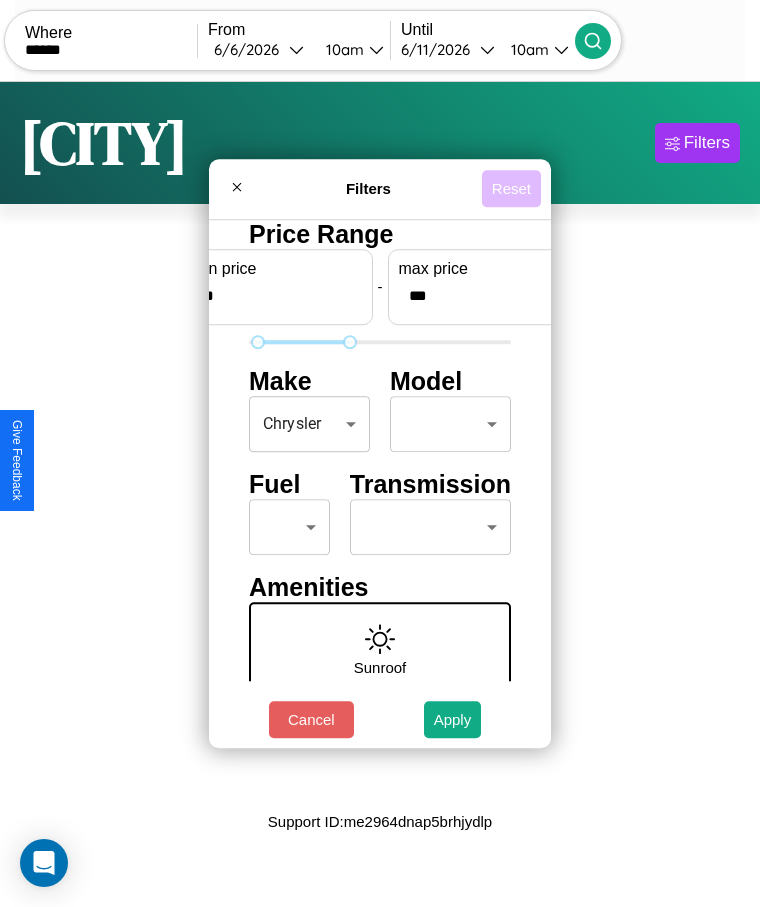 click on "Reset" at bounding box center (511, 188) 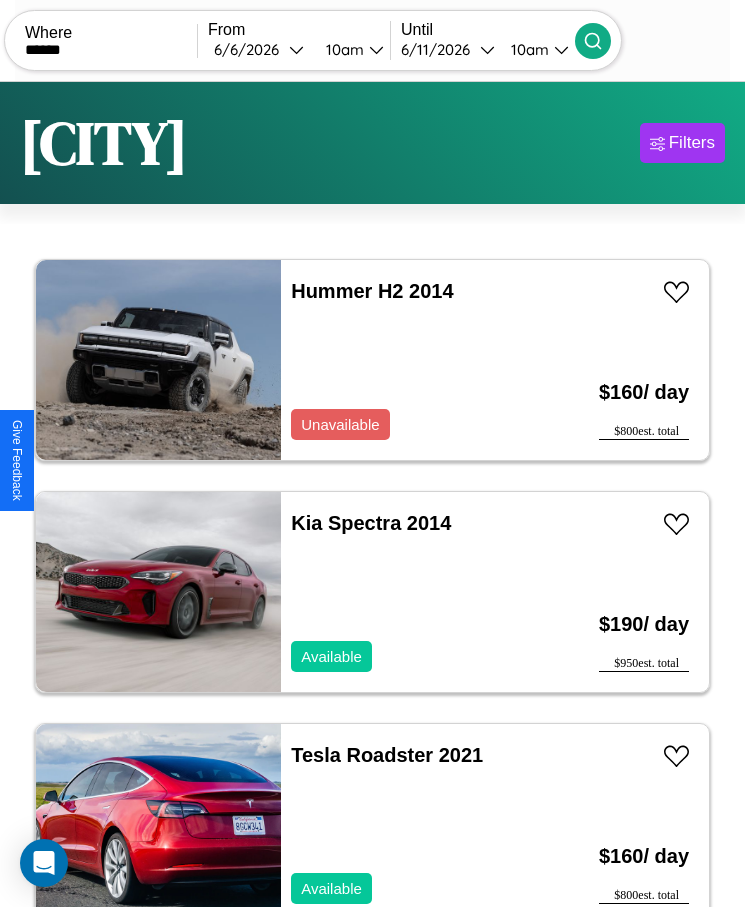 scroll, scrollTop: 50, scrollLeft: 0, axis: vertical 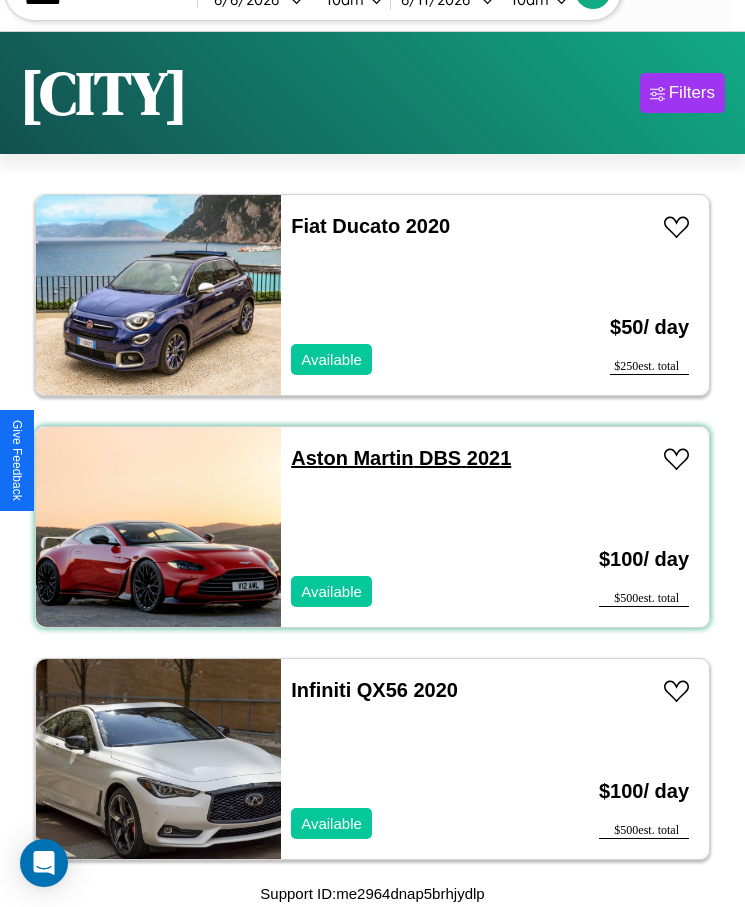 click on "Aston Martin   DBS   2021" at bounding box center (401, 458) 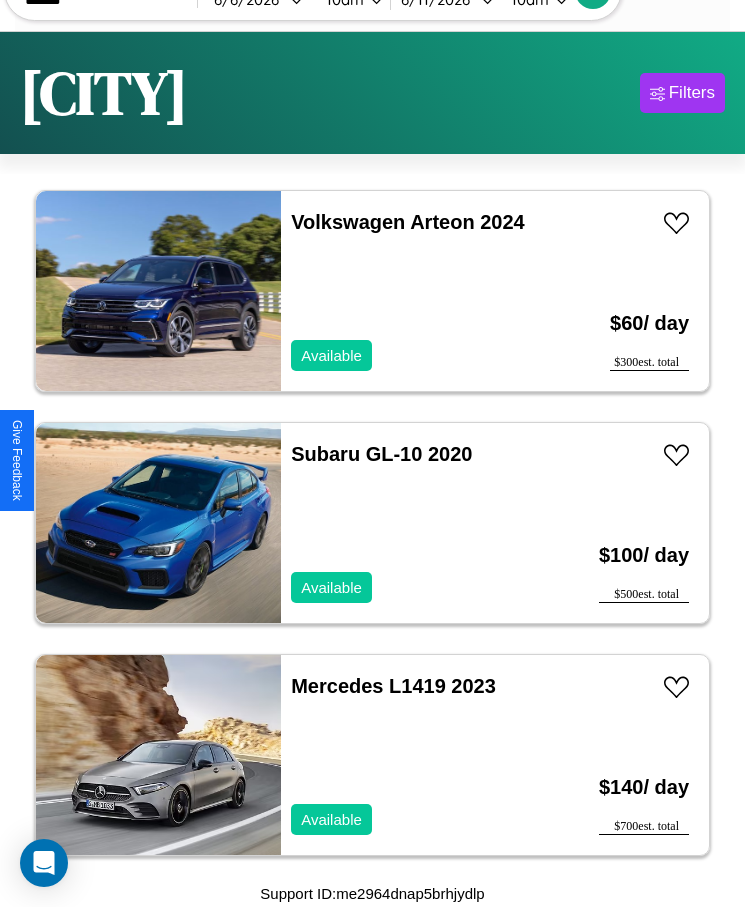 scroll, scrollTop: 4655, scrollLeft: 0, axis: vertical 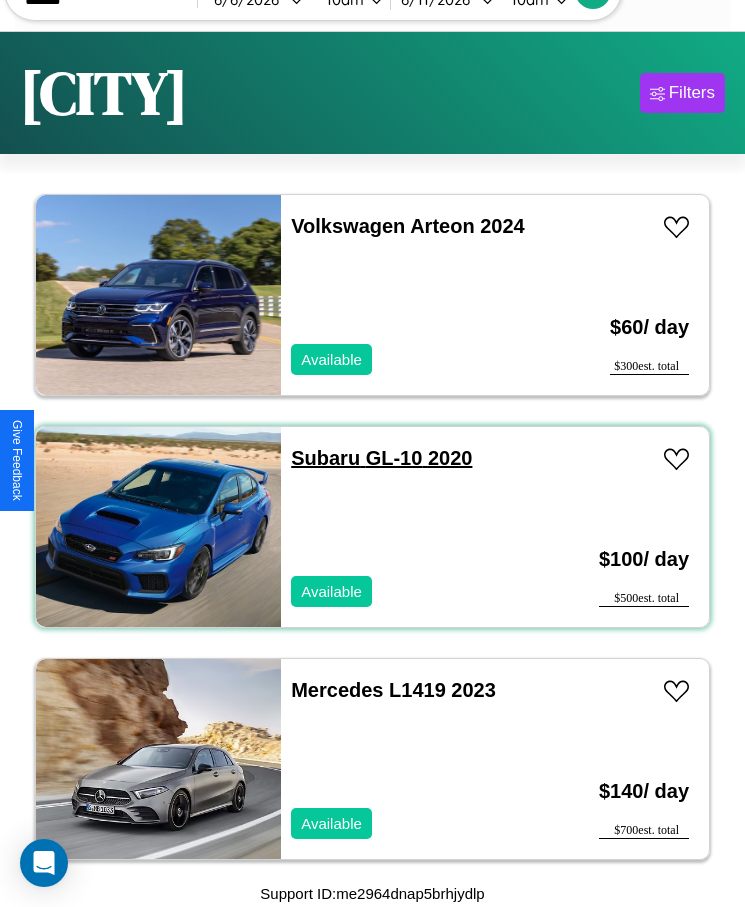 click on "Subaru   GL-10   2020" at bounding box center [381, 458] 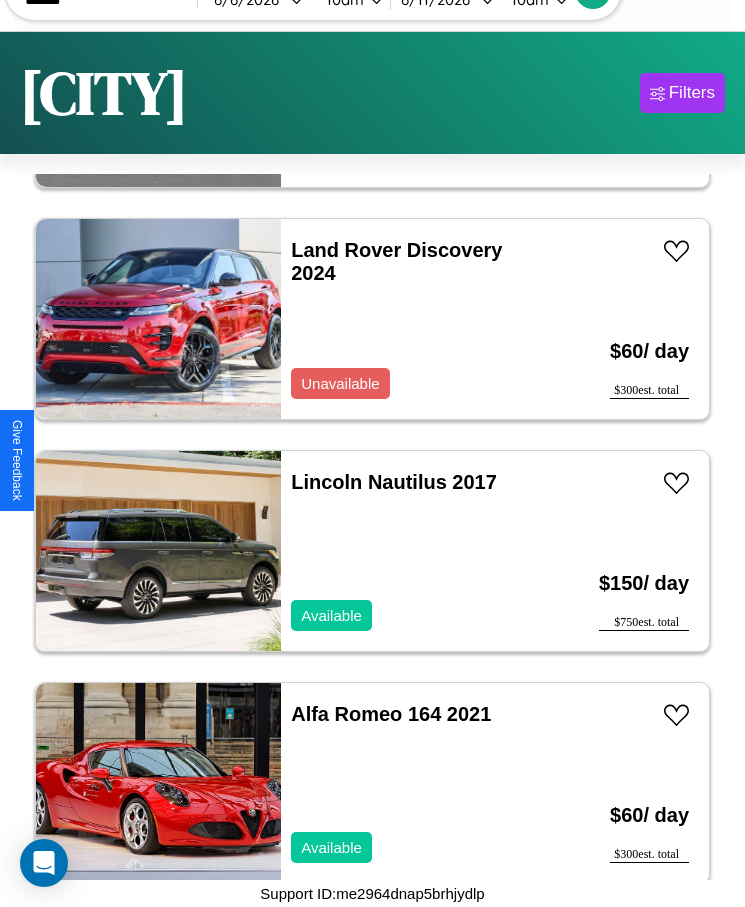 scroll, scrollTop: 13486, scrollLeft: 0, axis: vertical 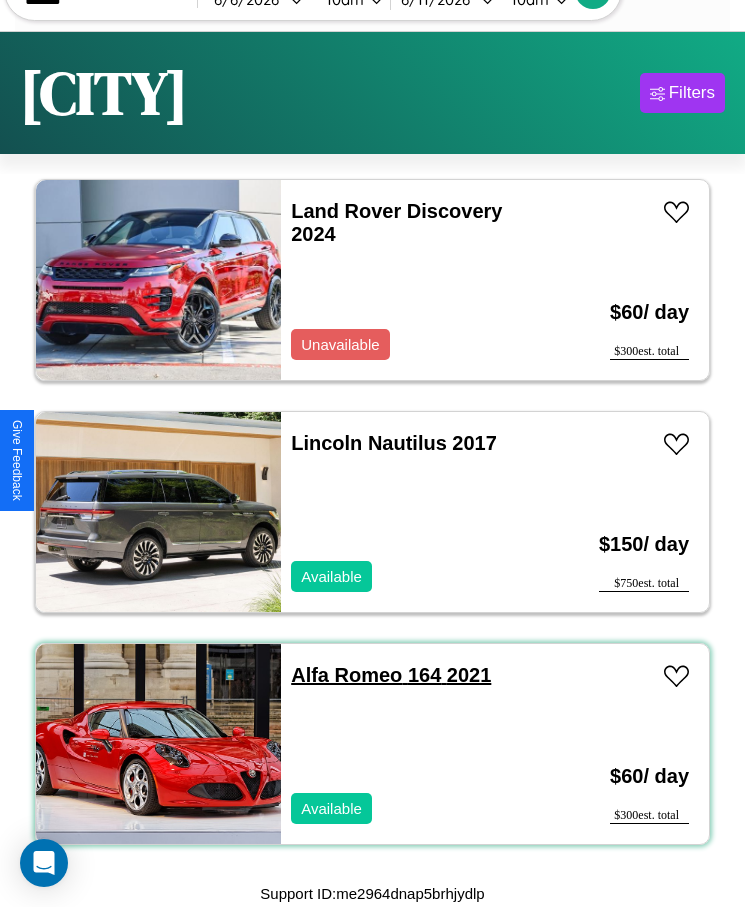 click on "Alfa Romeo   164   2021" at bounding box center (391, 675) 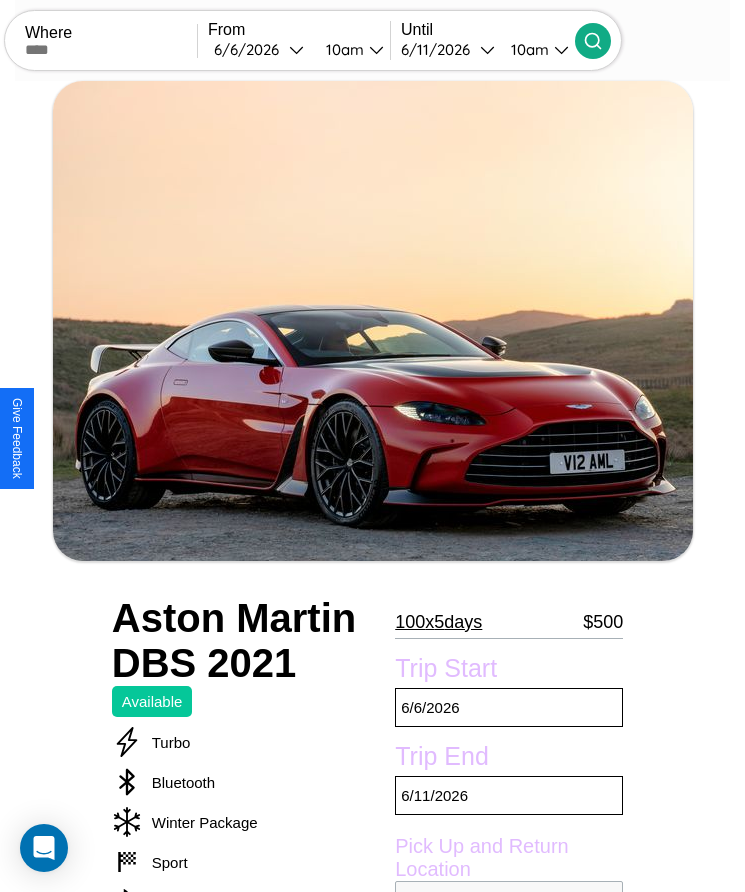 scroll, scrollTop: 176, scrollLeft: 0, axis: vertical 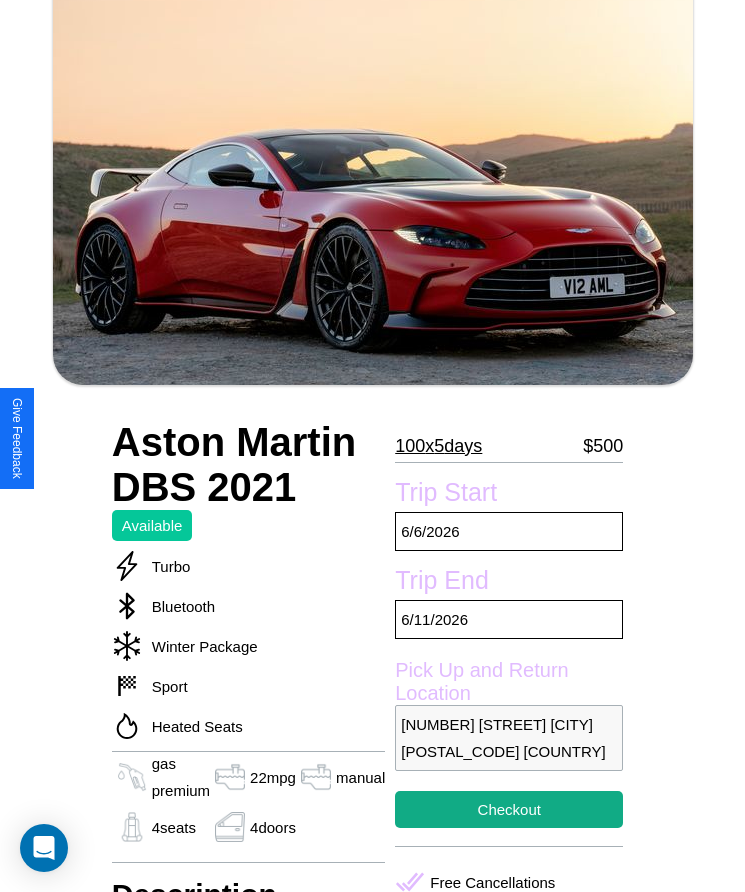 click on "100  x  5  days" at bounding box center [438, 446] 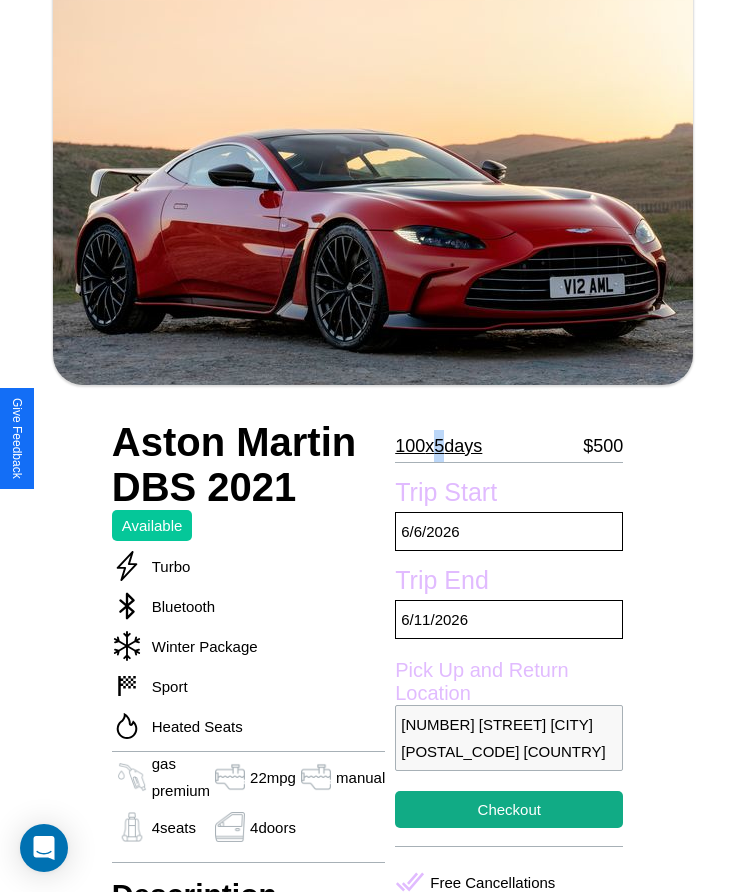 click on "100  x  5  days" at bounding box center (438, 446) 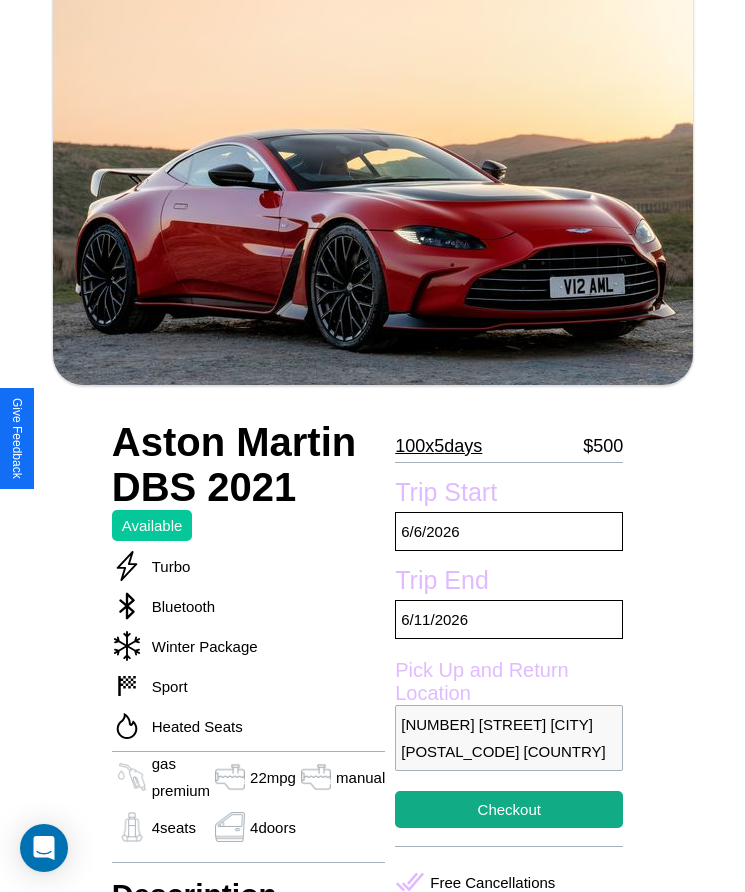 click on "100  x  5  days" at bounding box center [438, 446] 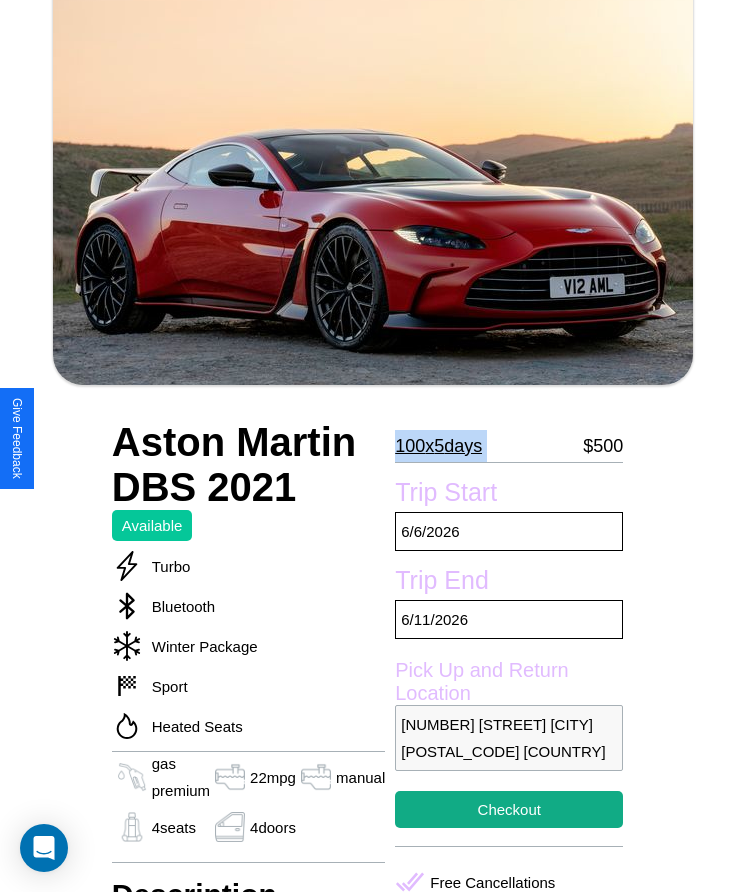 click on "100  x  5  days" at bounding box center [438, 446] 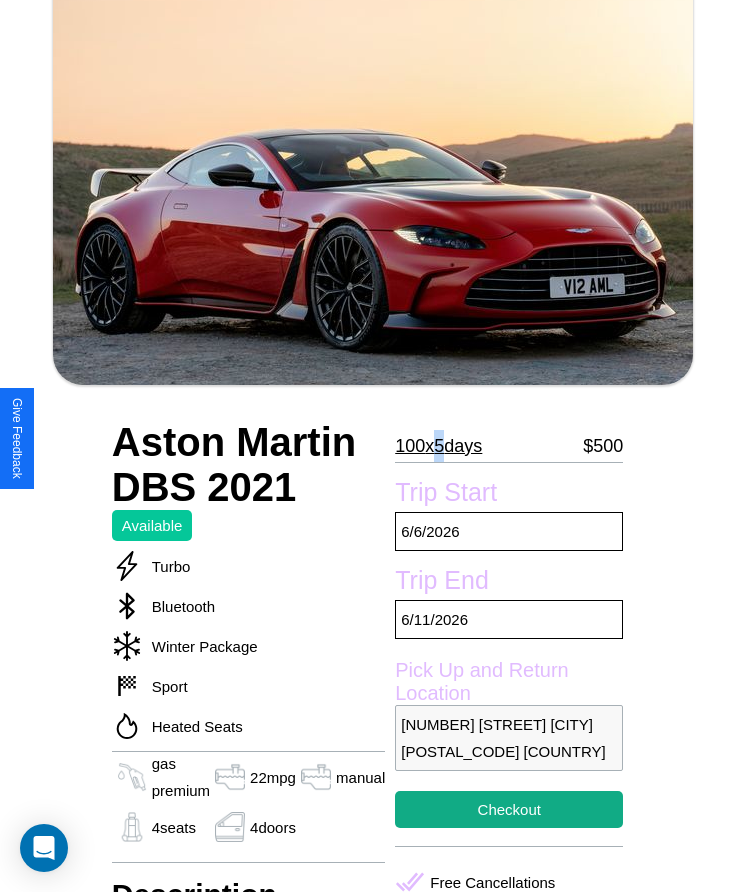 click on "100  x  5  days" at bounding box center [438, 446] 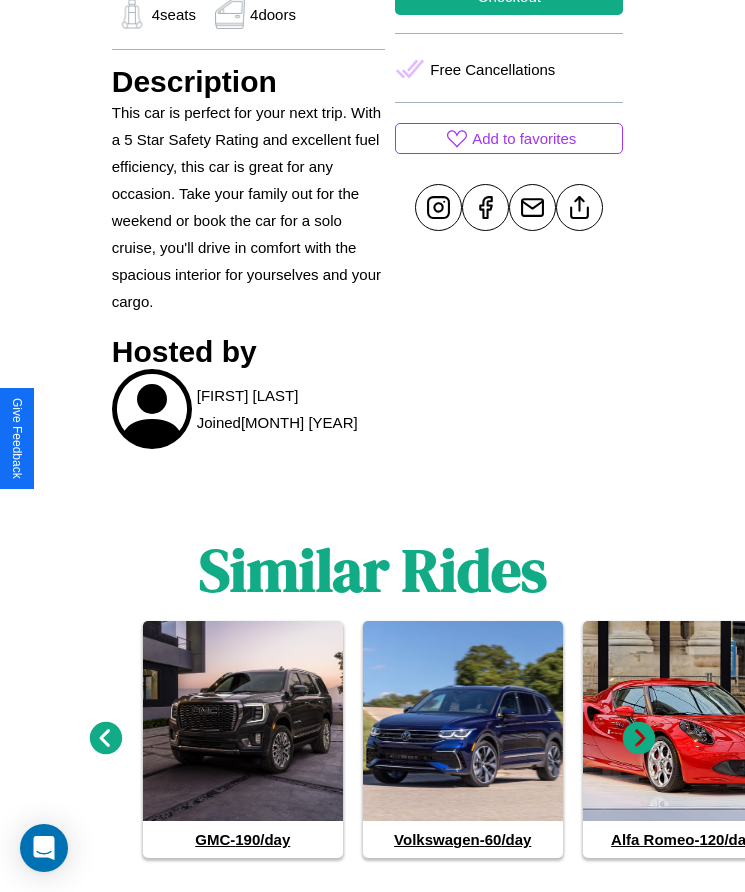 scroll, scrollTop: 1022, scrollLeft: 0, axis: vertical 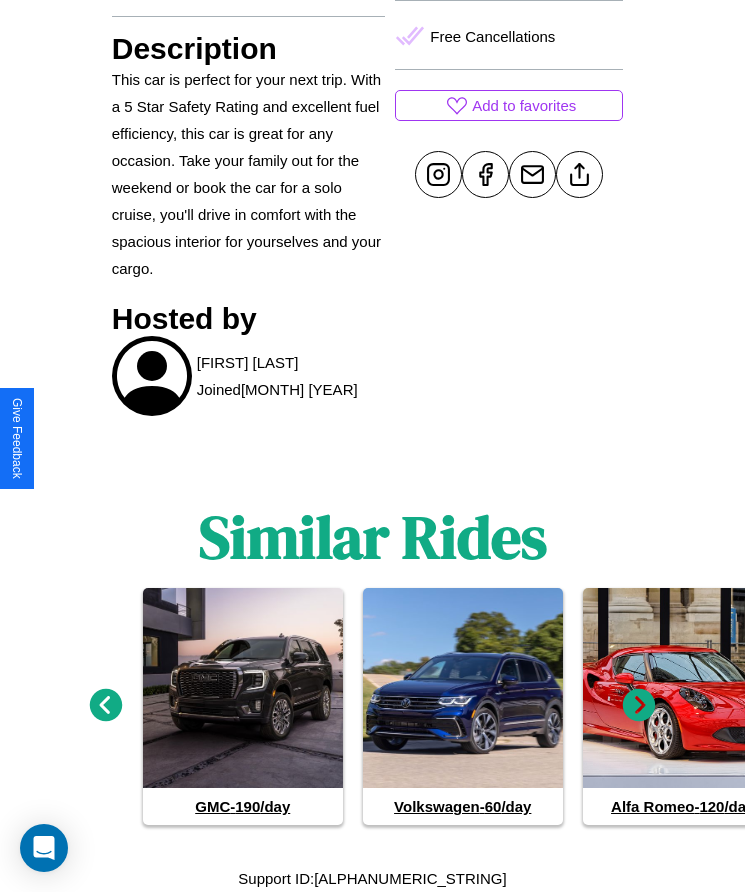 click 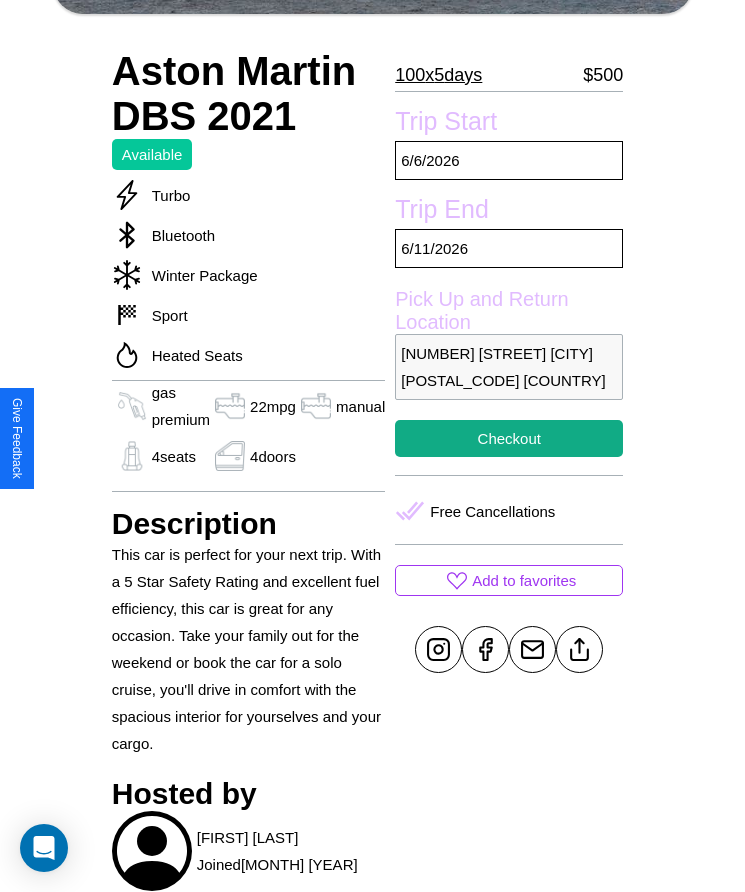 scroll, scrollTop: 540, scrollLeft: 0, axis: vertical 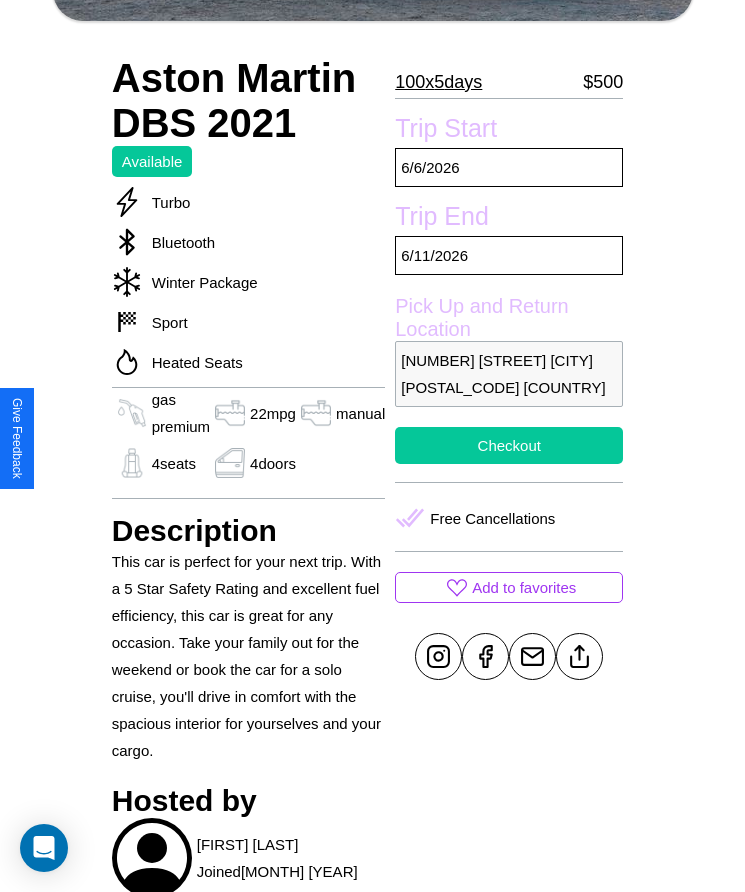 click on "Checkout" at bounding box center (509, 445) 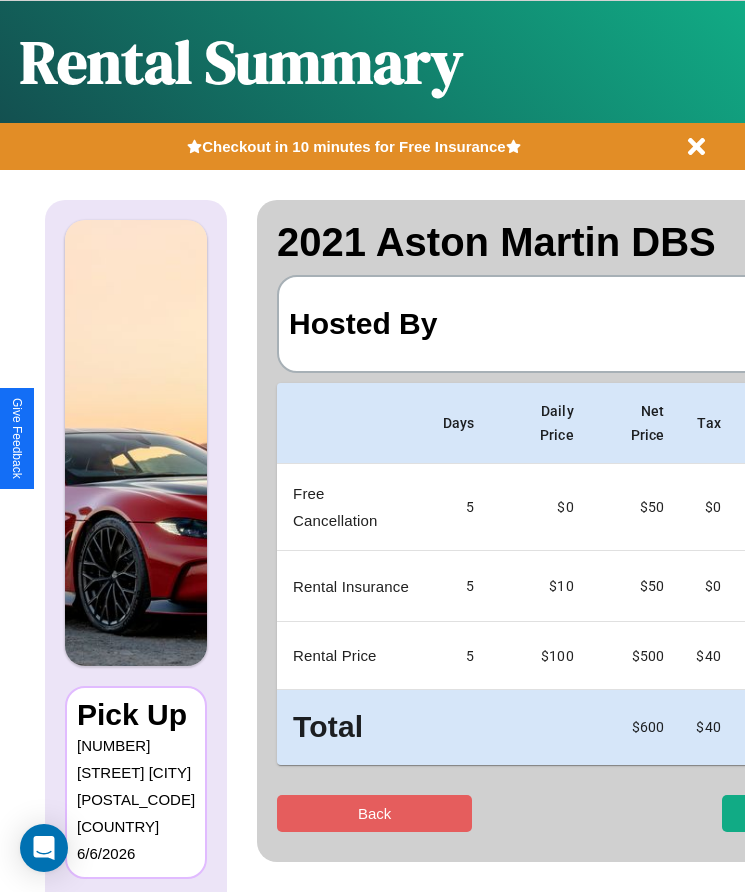 scroll, scrollTop: 0, scrollLeft: 118, axis: horizontal 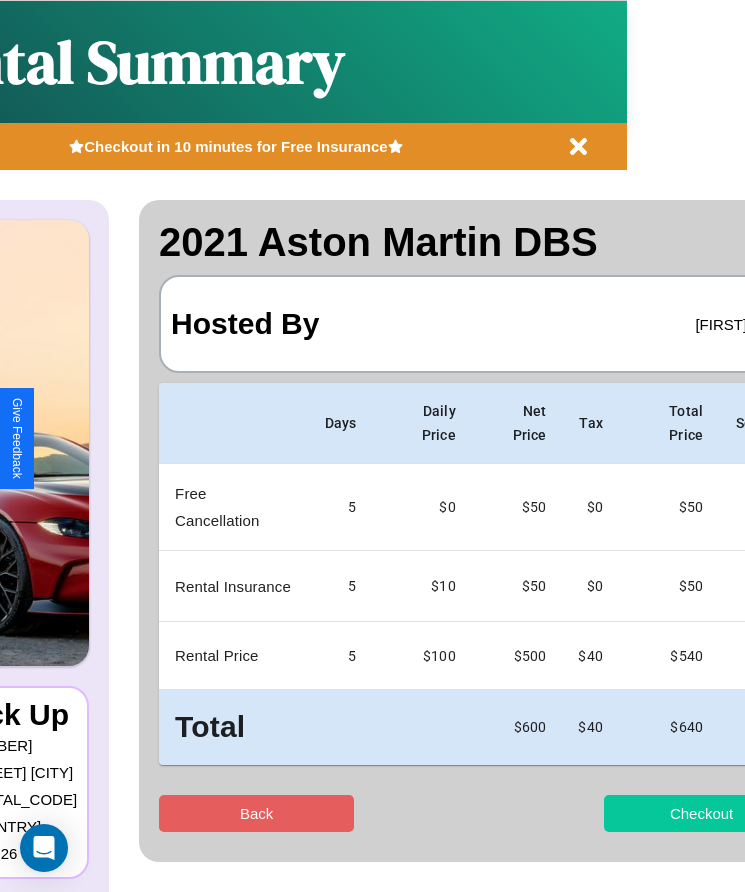 click on "Checkout" at bounding box center (701, 813) 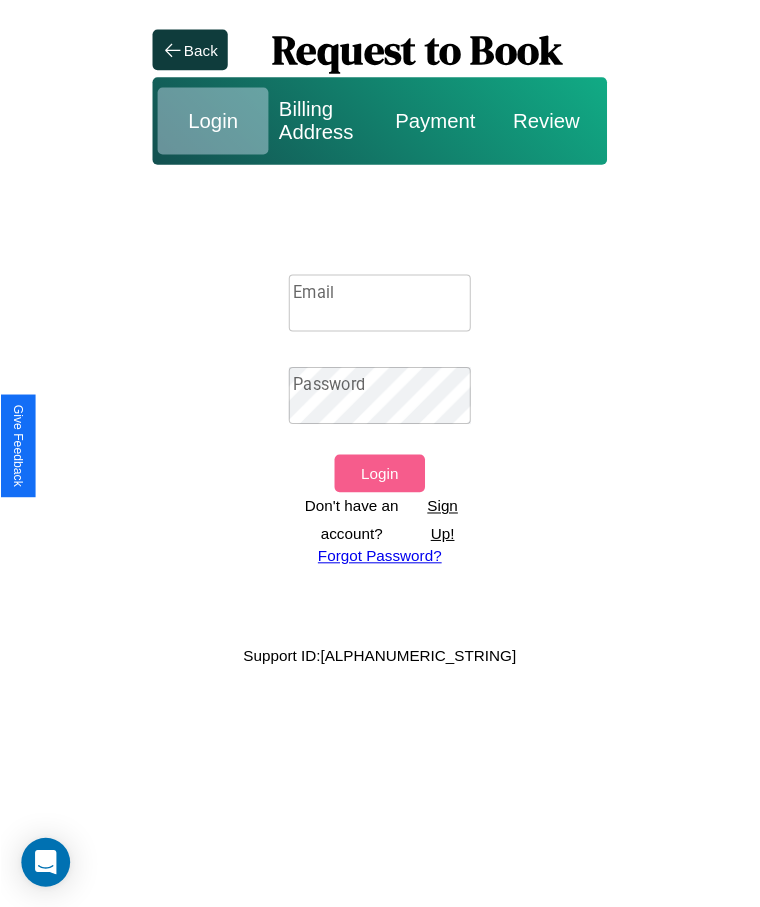 scroll, scrollTop: 0, scrollLeft: 0, axis: both 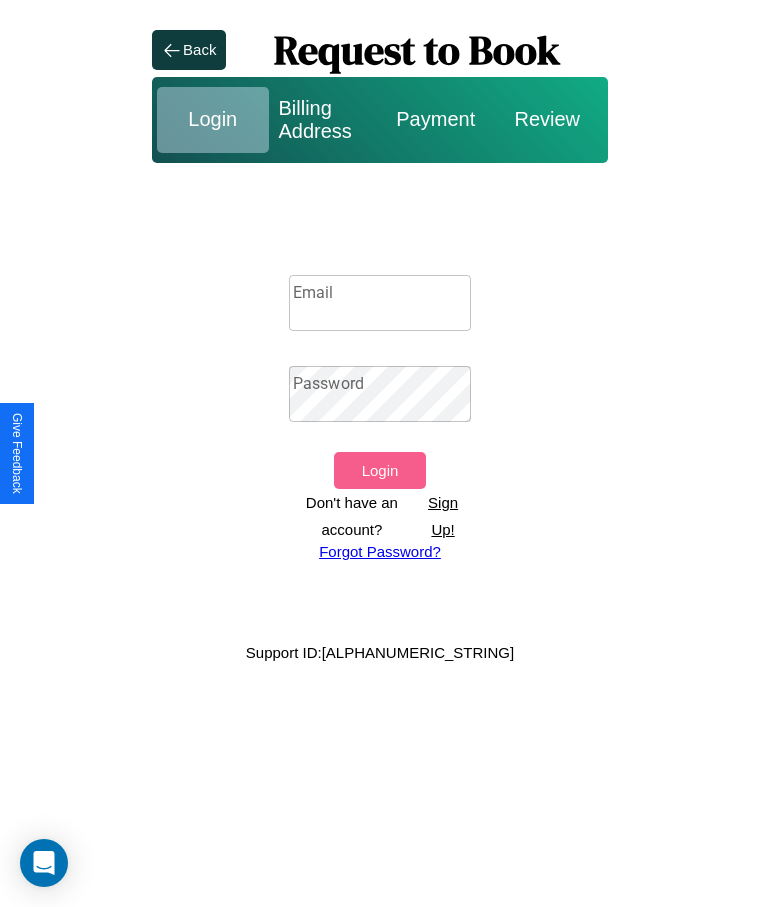 click on "Email" at bounding box center (380, 303) 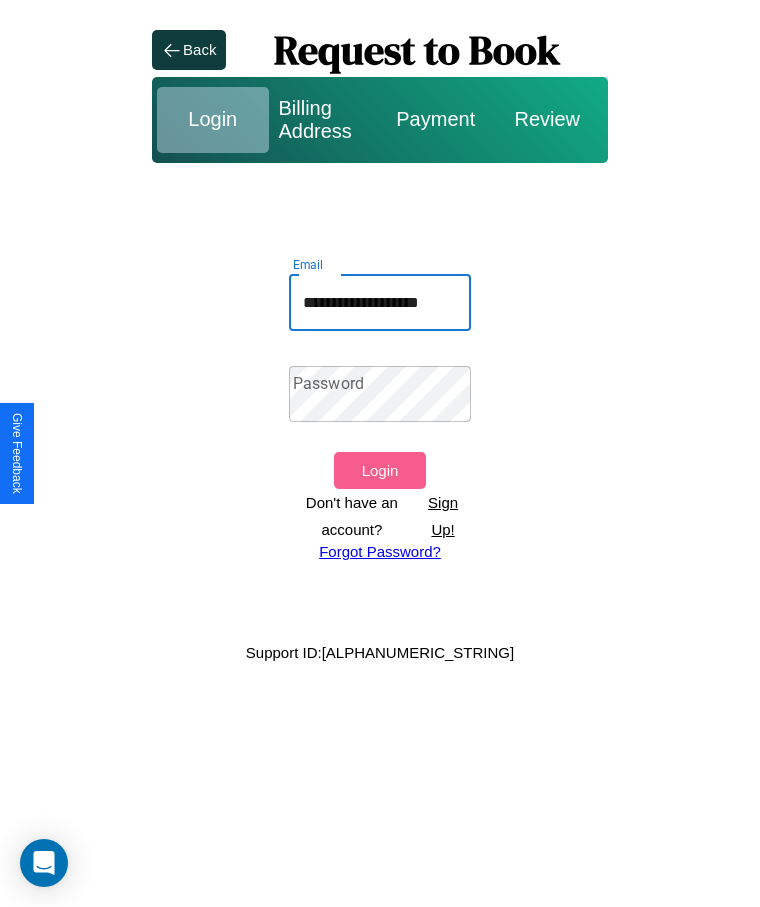 scroll, scrollTop: 0, scrollLeft: 11, axis: horizontal 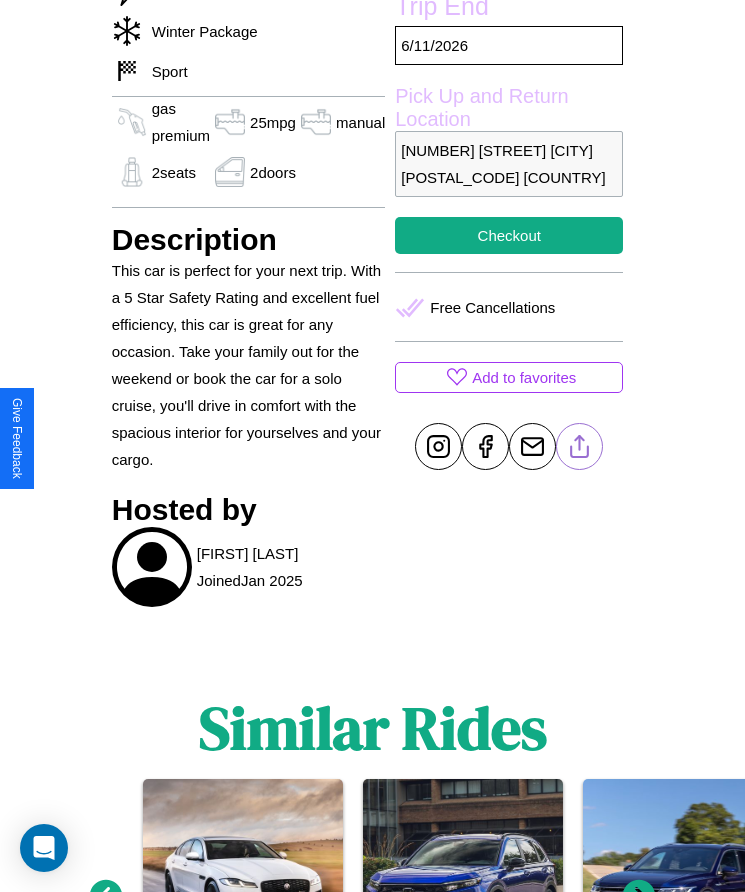 click 